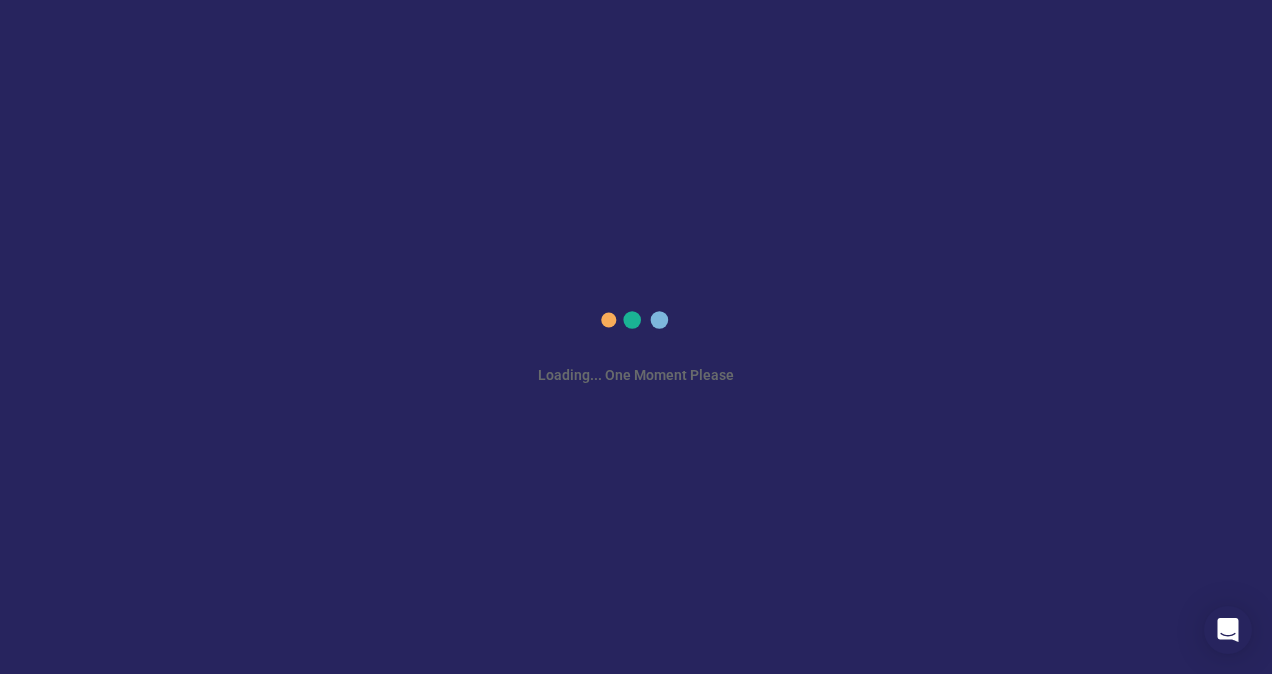 scroll, scrollTop: 0, scrollLeft: 0, axis: both 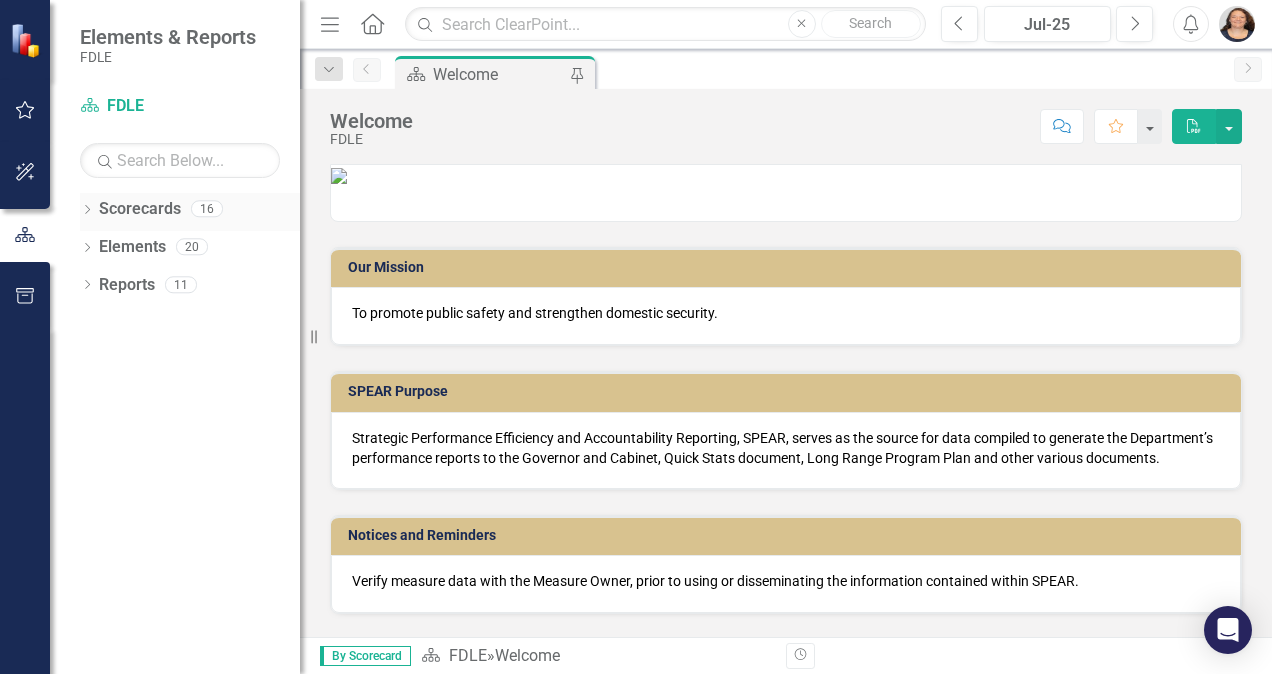 click on "Dropdown" 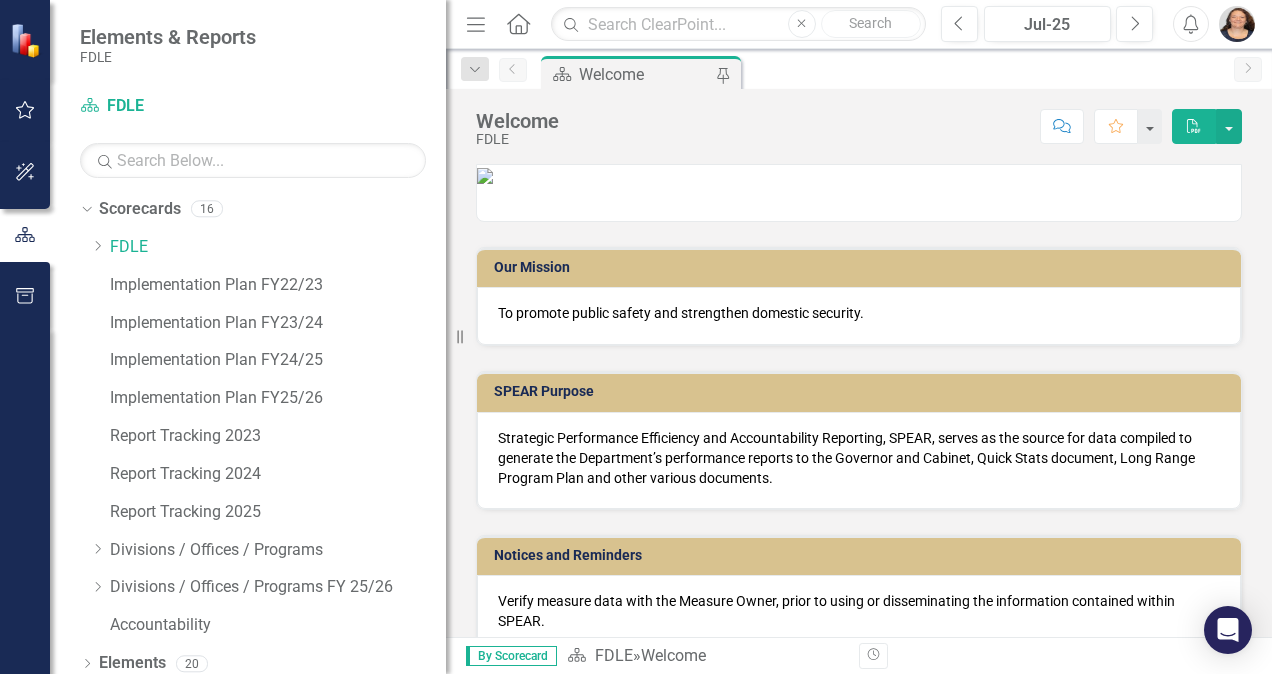 drag, startPoint x: 306, startPoint y: 364, endPoint x: 447, endPoint y: 376, distance: 141.50972 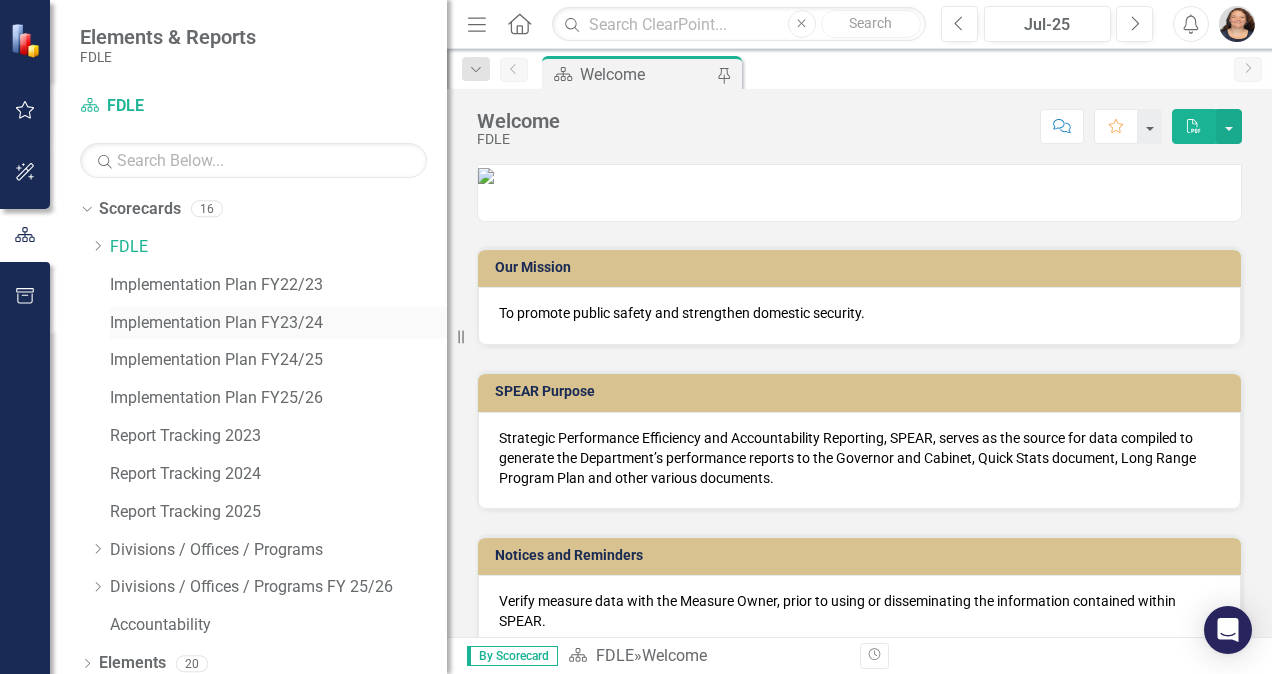 click on "Implementation Plan FY23/24" at bounding box center [278, 323] 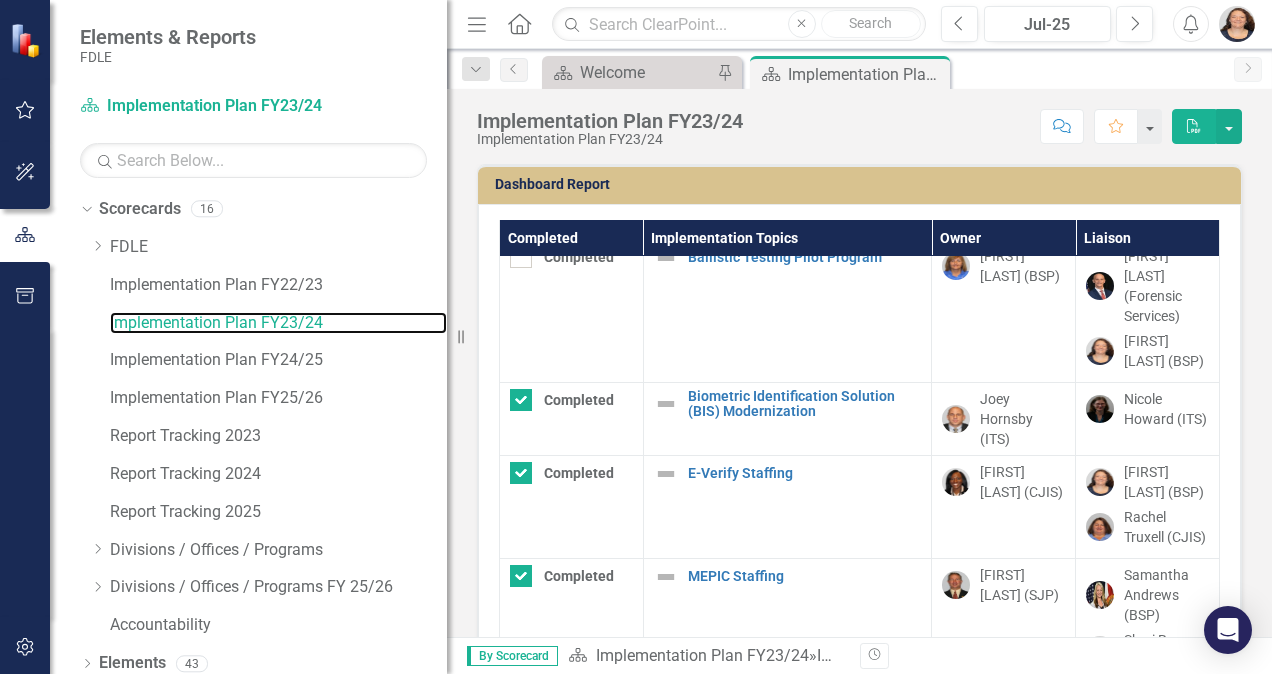 scroll, scrollTop: 1460, scrollLeft: 0, axis: vertical 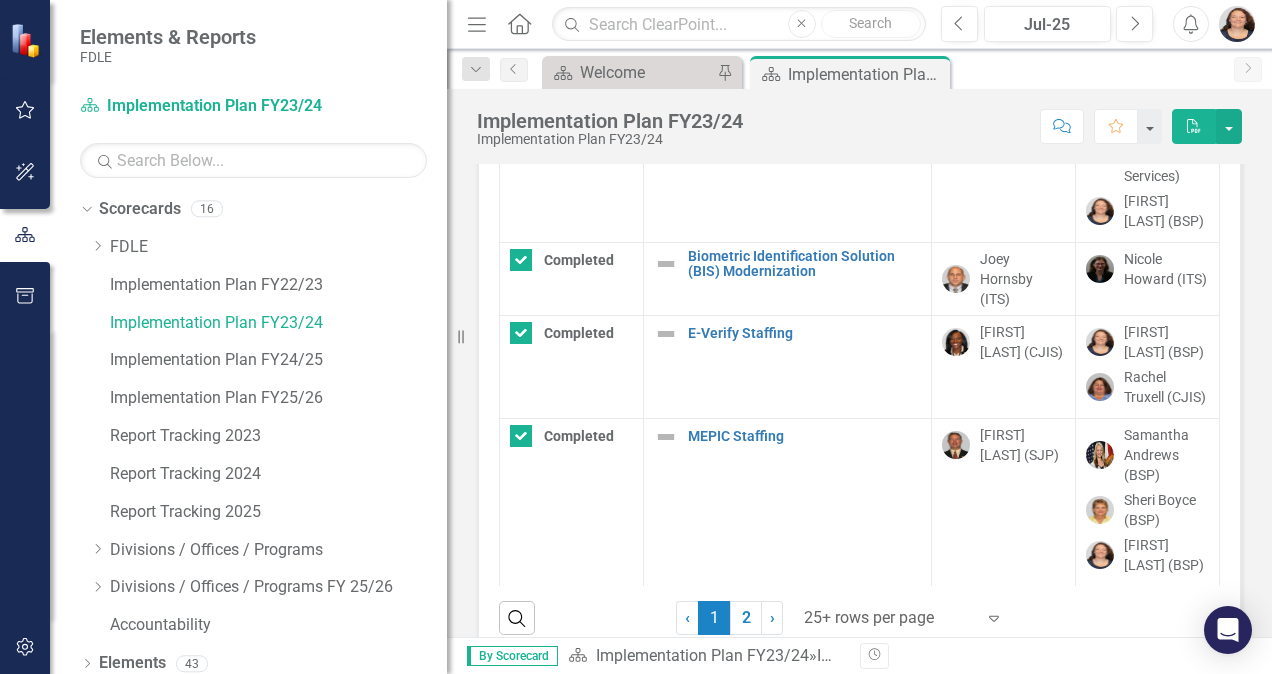 click at bounding box center [889, 618] 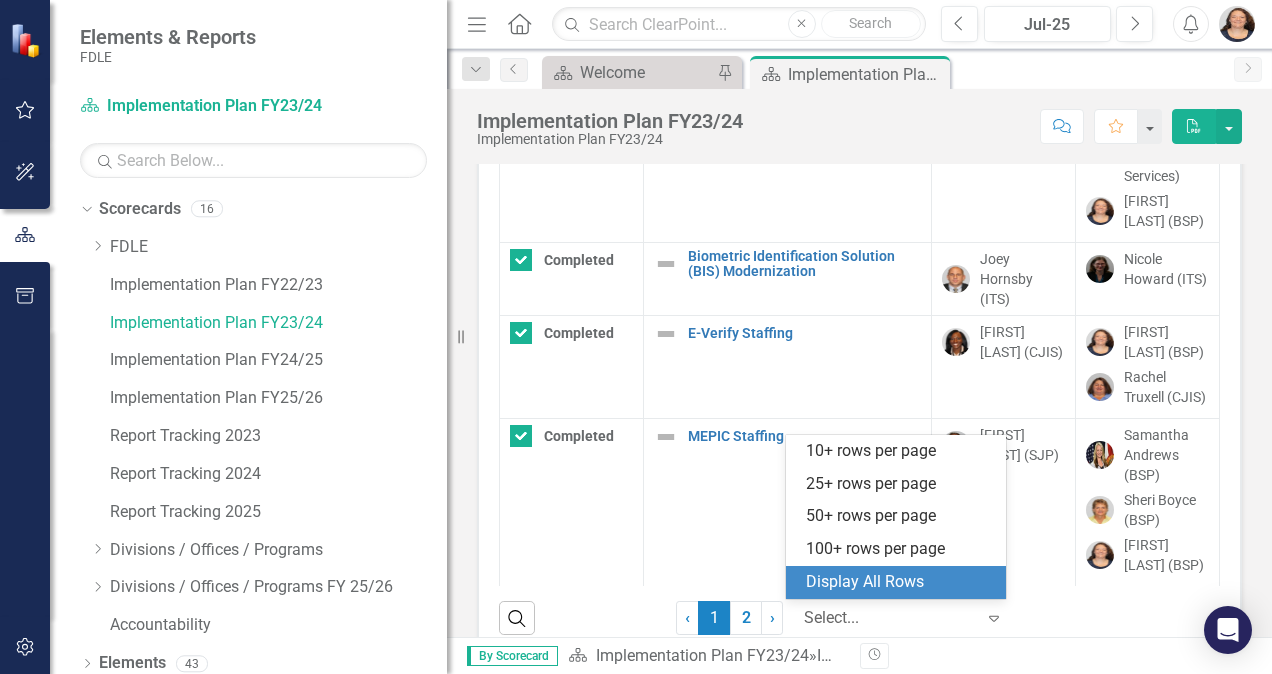 click on "Display All Rows" at bounding box center (900, 582) 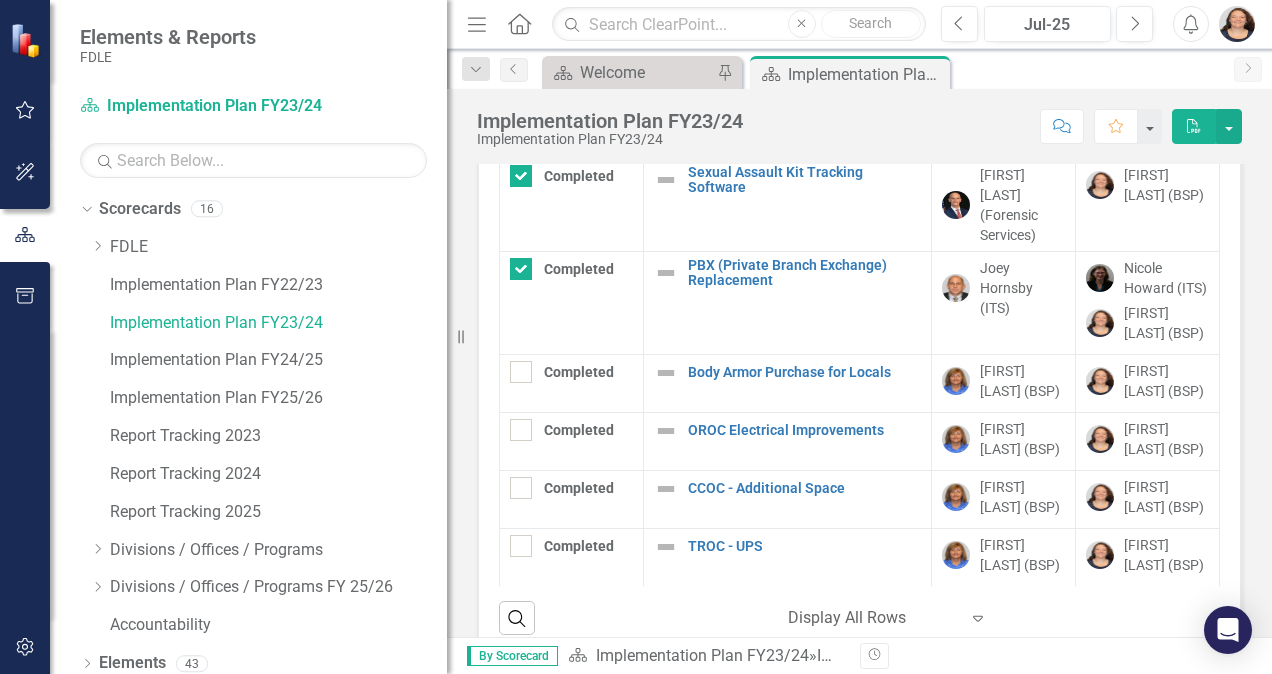 scroll, scrollTop: 3264, scrollLeft: 0, axis: vertical 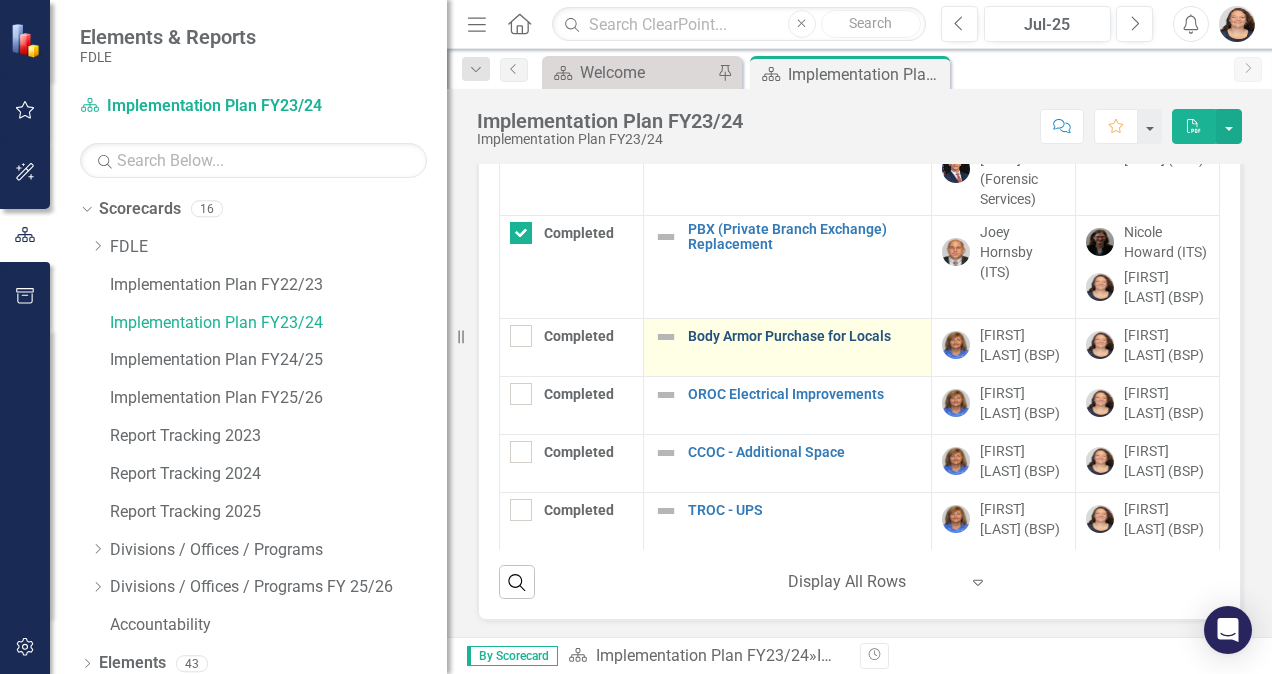 click on "Body Armor Purchase for Locals" at bounding box center [805, 336] 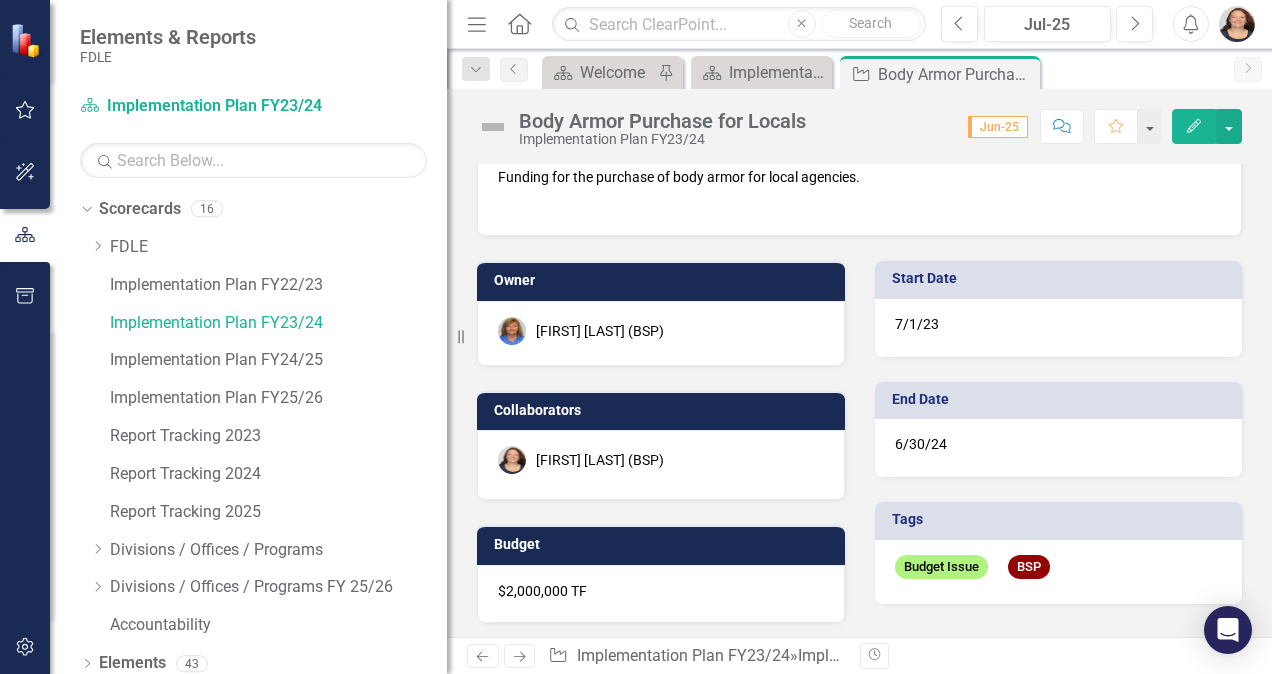 scroll, scrollTop: 0, scrollLeft: 0, axis: both 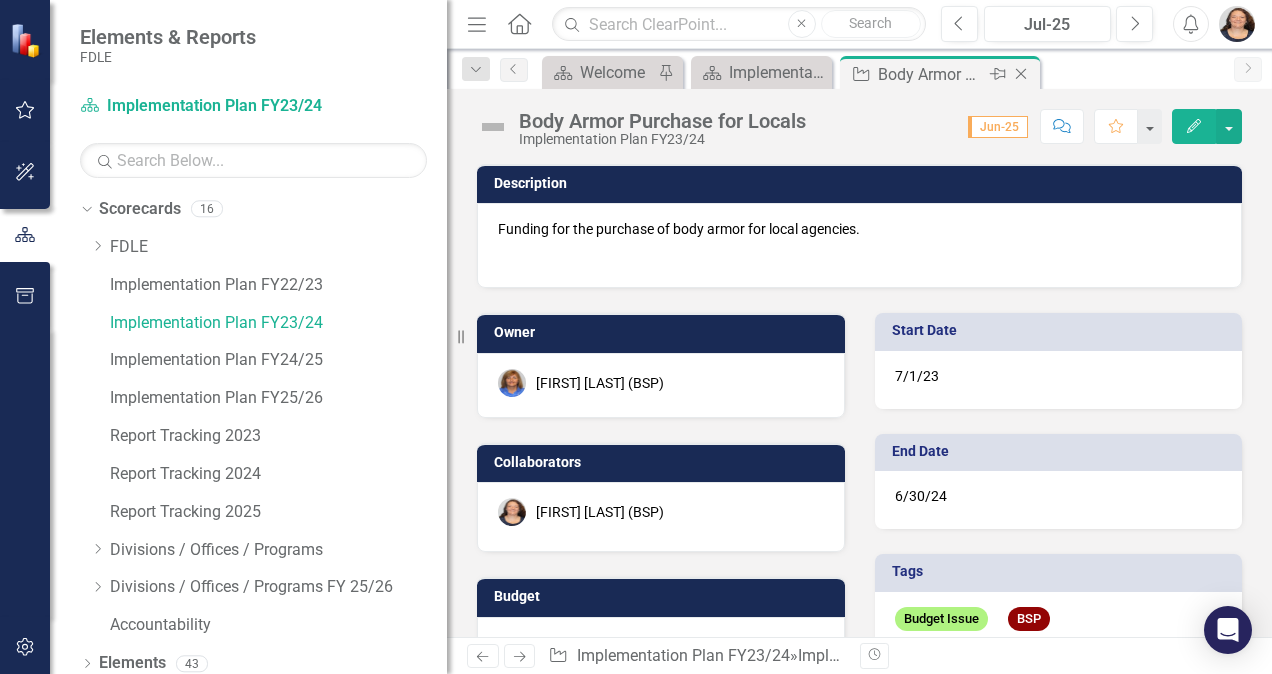 click on "Close" 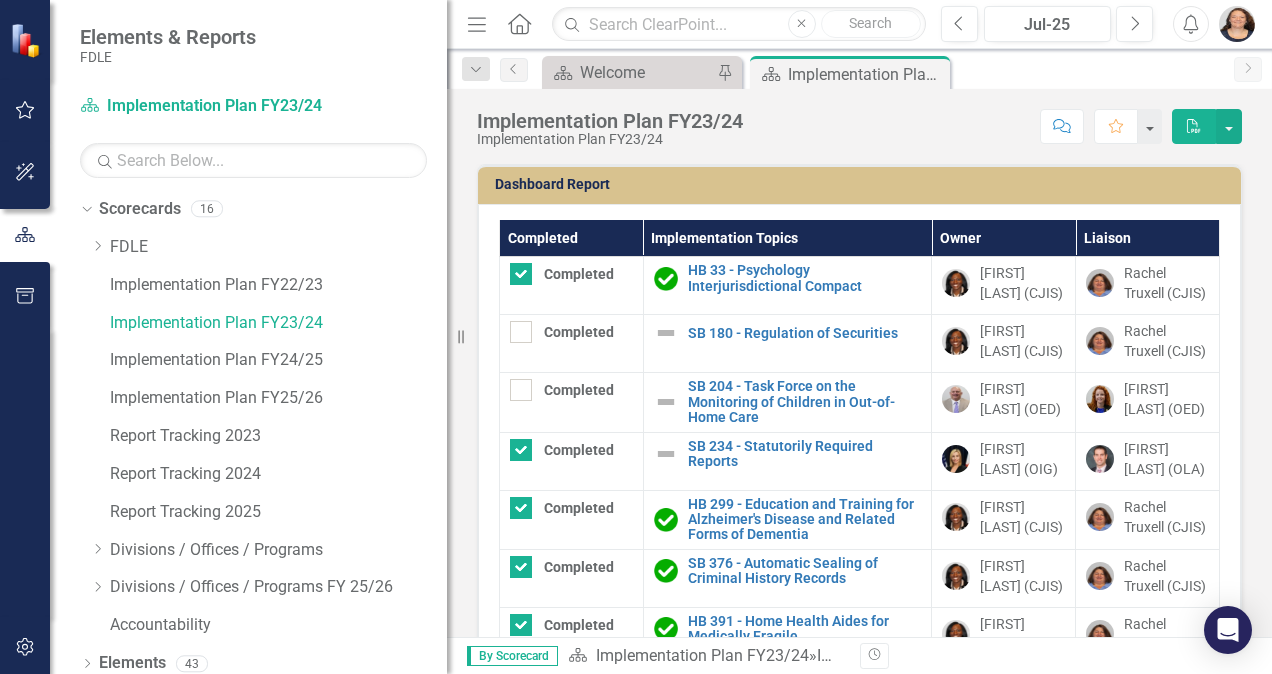 scroll, scrollTop: 176, scrollLeft: 0, axis: vertical 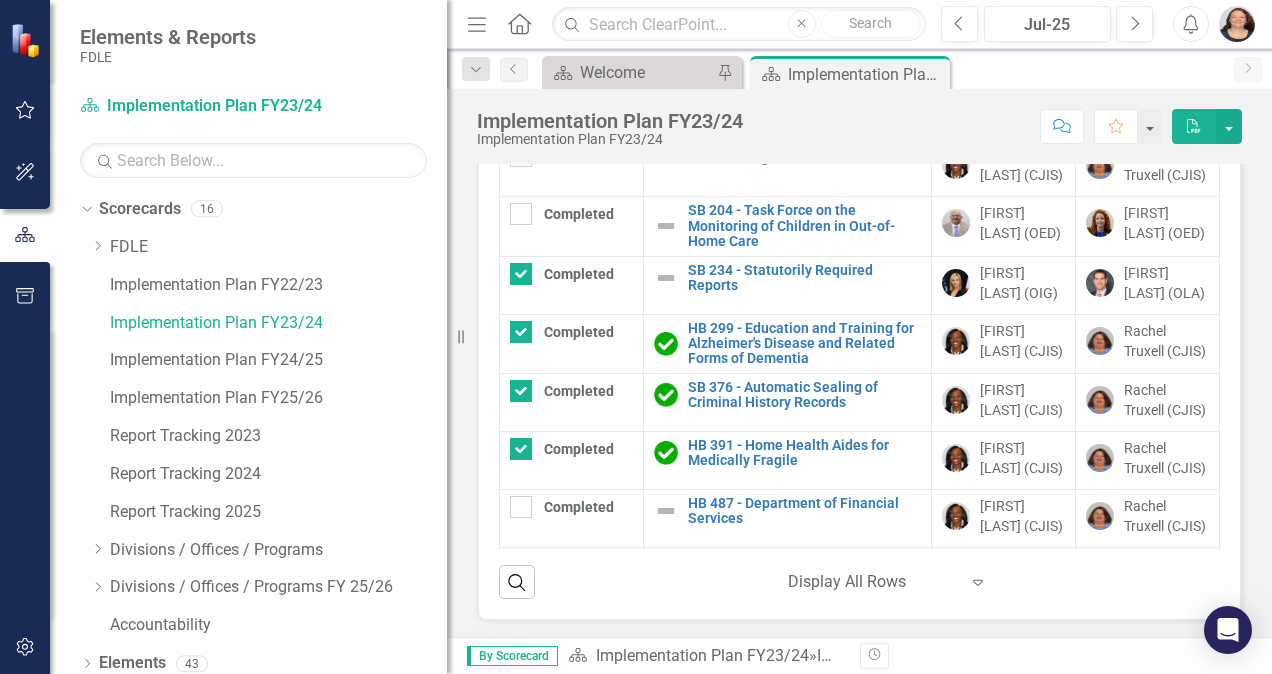 click on "Completed Implementation Topics Owner Liaison Completed HB 33 - Psychology Interjurisdictional Compact Edit Edit Implementation Topic Link Open Element  [FIRST] [LAST] (CJIS)  [FIRST] [LAST] (CJIS) Completed SB 180 - Regulation of Securities Edit Edit Implementation Topic Link Open Element  [FIRST] [LAST] (CJIS)  [FIRST] [LAST] (CJIS) Completed SB 204 - Task Force on the Monitoring of Children in Out-of-Home Care Edit Edit Implementation Topic Link Open Element [FIRST]  [LAST] (OED) [FIRST] [LAST] (OED) Completed SB 234 - Statutorily Required Reports Edit Edit Implementation Topic Link Open Element [FIRST] [LAST] (OIG) [FIRST] [LAST] (OLA) Completed HB 299 - Education and Training for Alzheimer's Disease and Related Forms of Dementia Edit Edit Implementation Topic Link Open Element  [FIRST] [LAST] (CJIS)  [FIRST] [LAST] (CJIS) Completed SB 376 - Automatic Sealing of Criminal History Records Edit Edit Implementation Topic Link Open Element  [FIRST] [LAST] (CJIS)  [FIRST] [LAST] (CJIS) Completed Edit Link Open Element ‹" at bounding box center (859, 324) 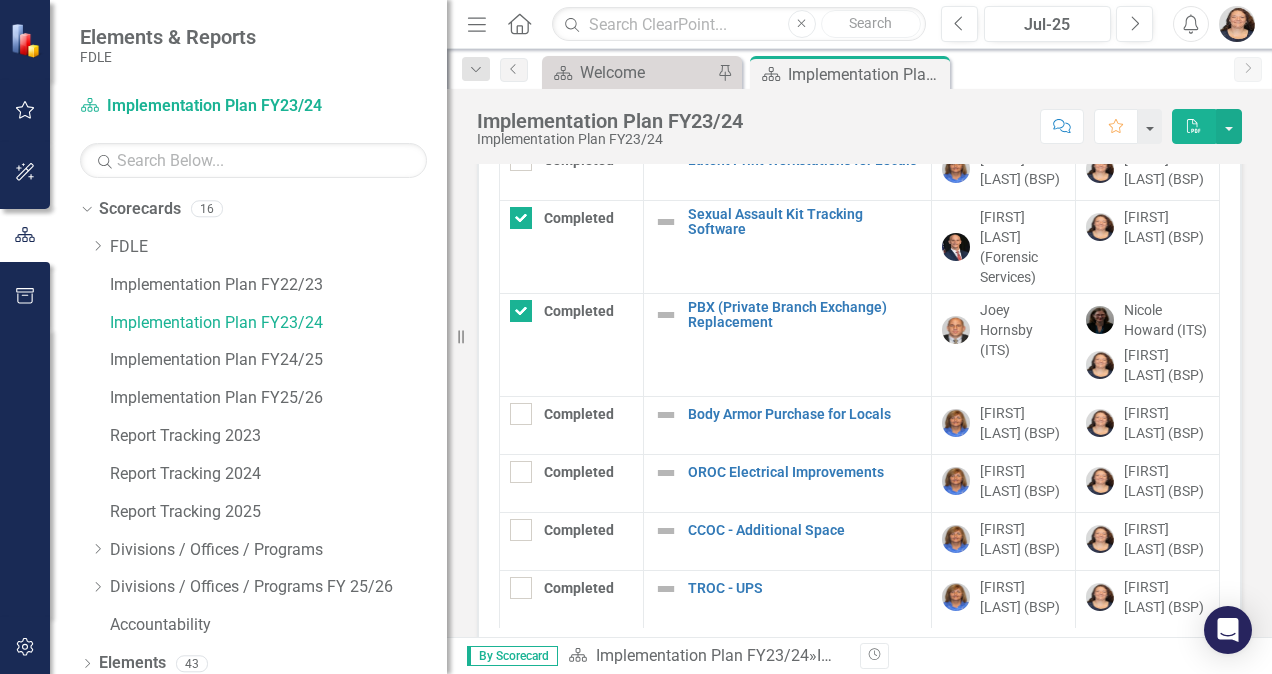 scroll, scrollTop: 2962, scrollLeft: 0, axis: vertical 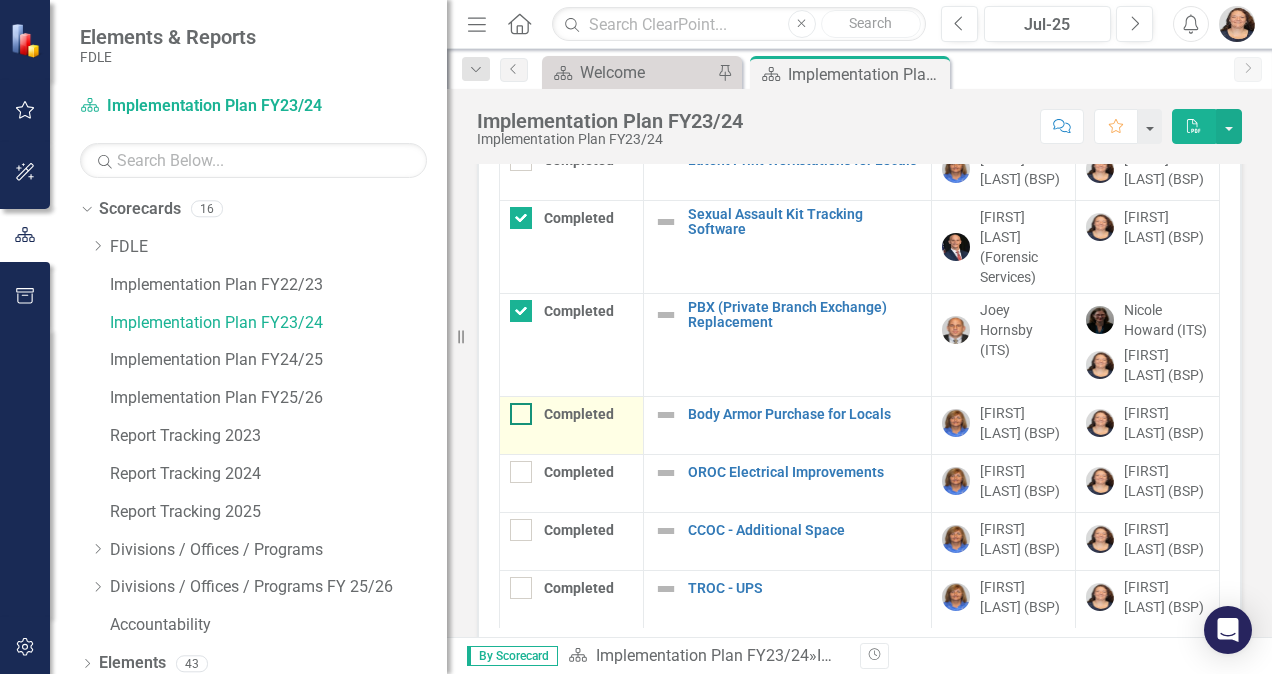 click on "Completed" at bounding box center (516, 409) 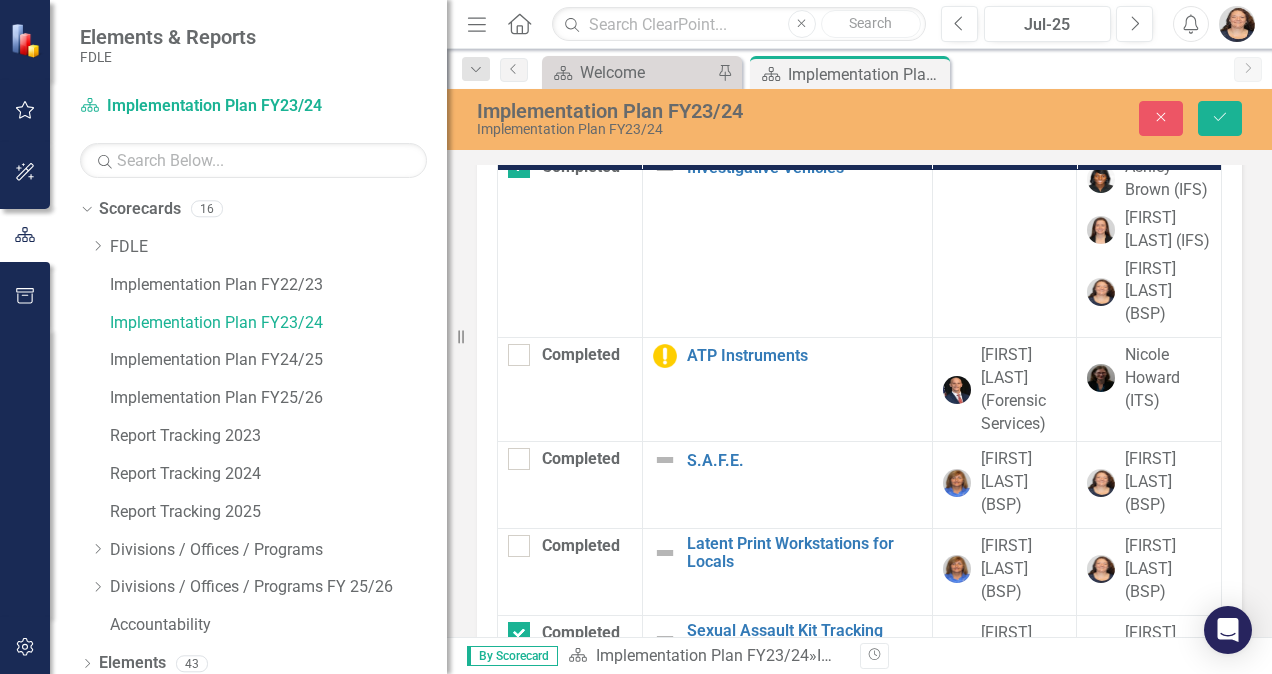 scroll, scrollTop: 105, scrollLeft: 0, axis: vertical 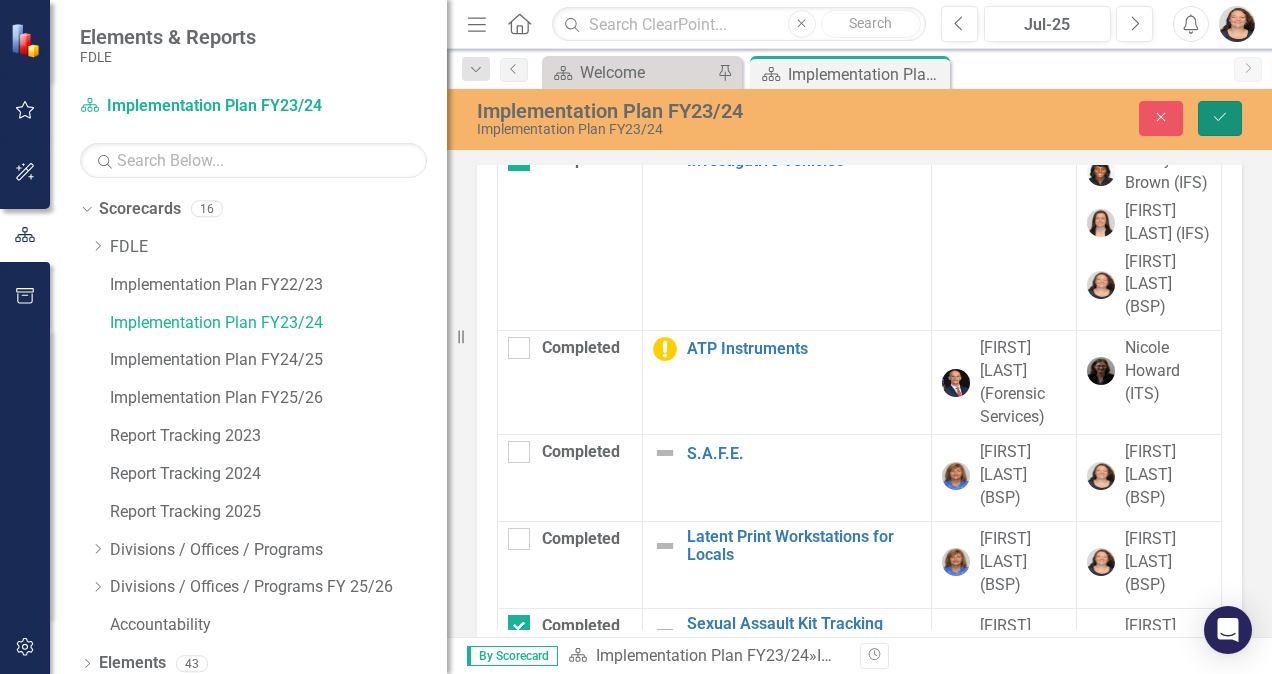 click on "Save" at bounding box center (1220, 118) 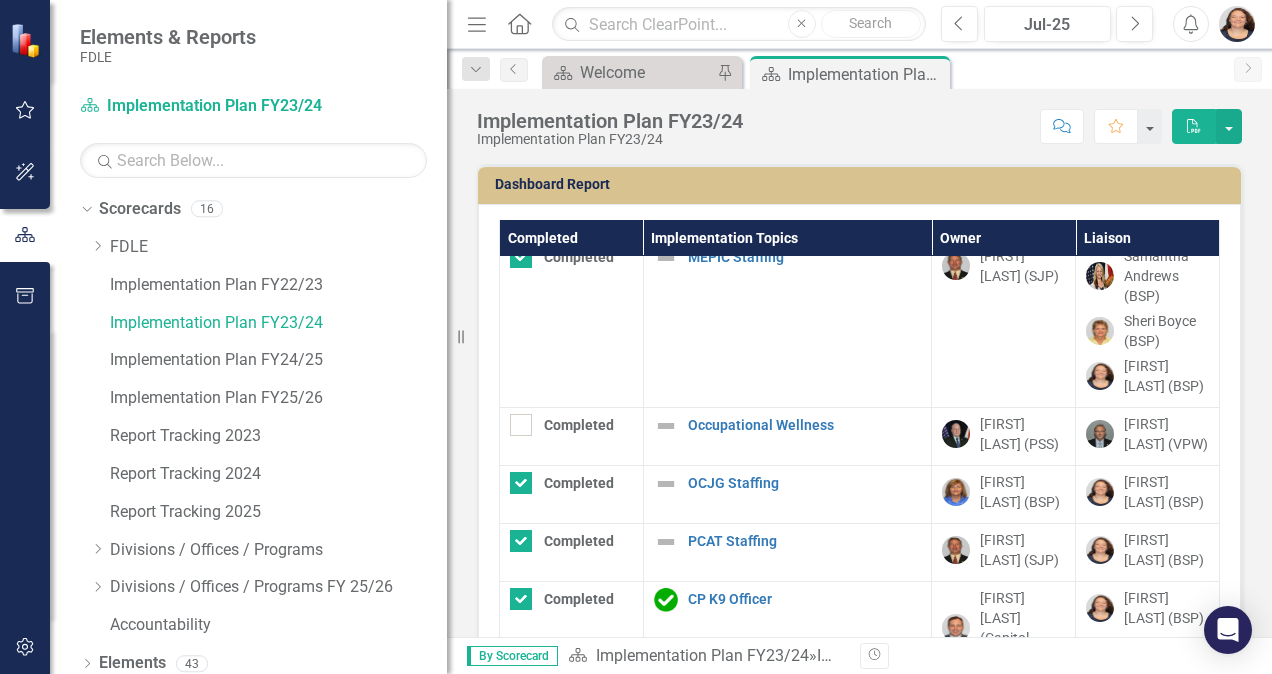 scroll, scrollTop: 1653, scrollLeft: 0, axis: vertical 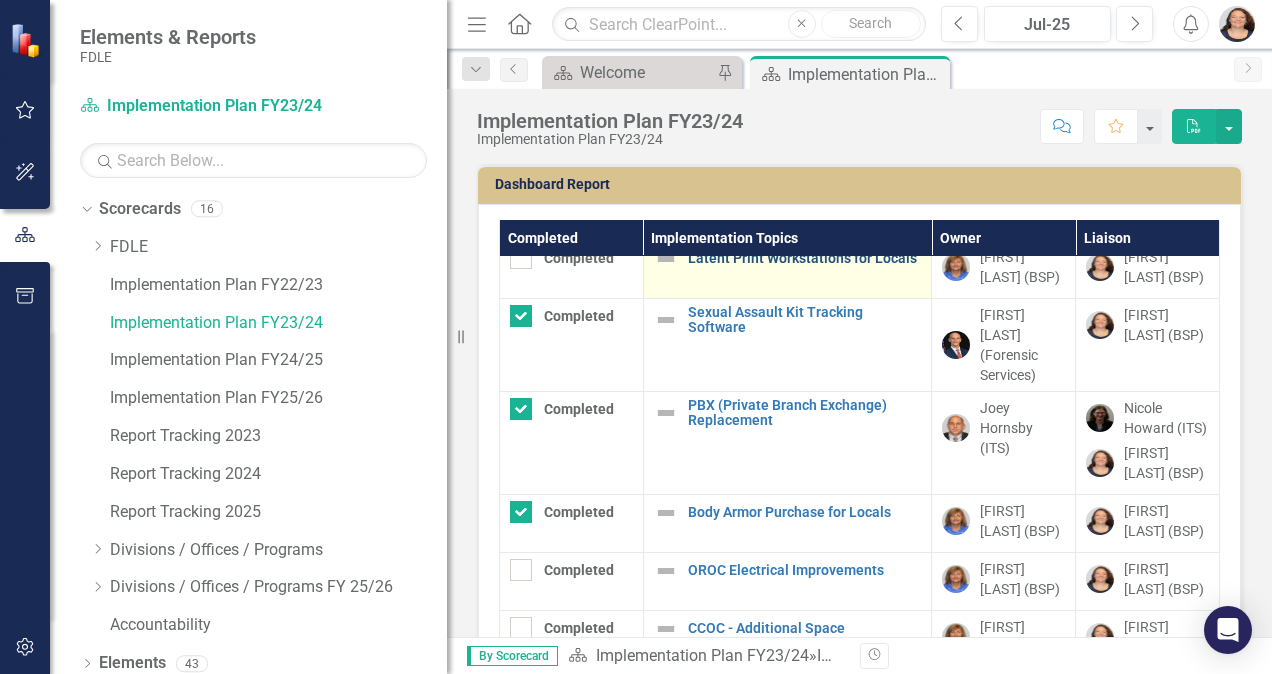 click on "Latent Print Workstations for Locals" at bounding box center (805, 258) 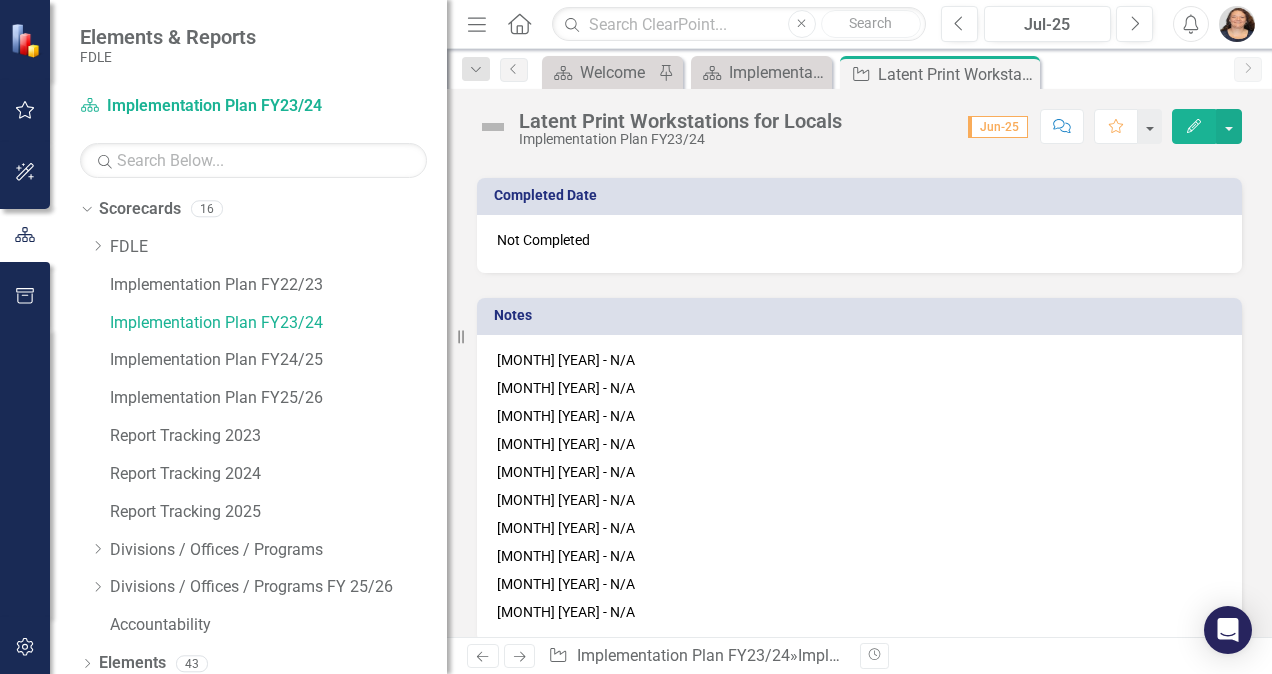 scroll, scrollTop: 1272, scrollLeft: 0, axis: vertical 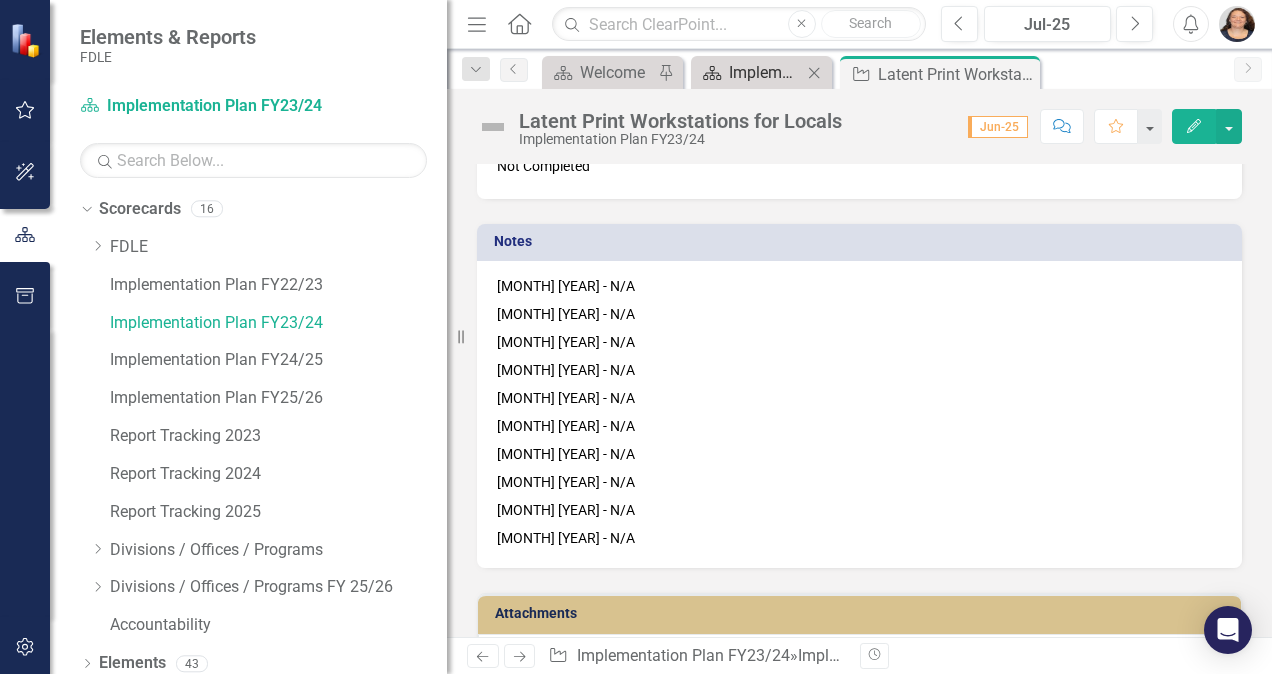 click on "Implementation Plan FY23/24" at bounding box center [765, 72] 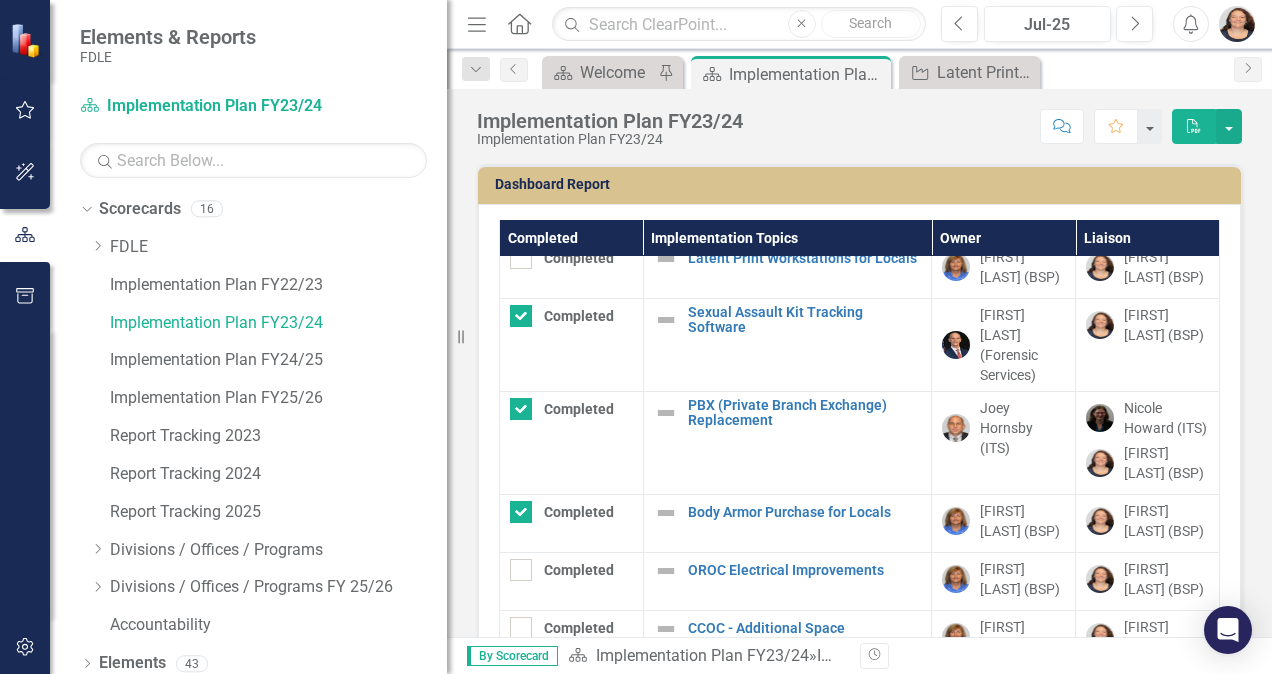 scroll, scrollTop: 3372, scrollLeft: 0, axis: vertical 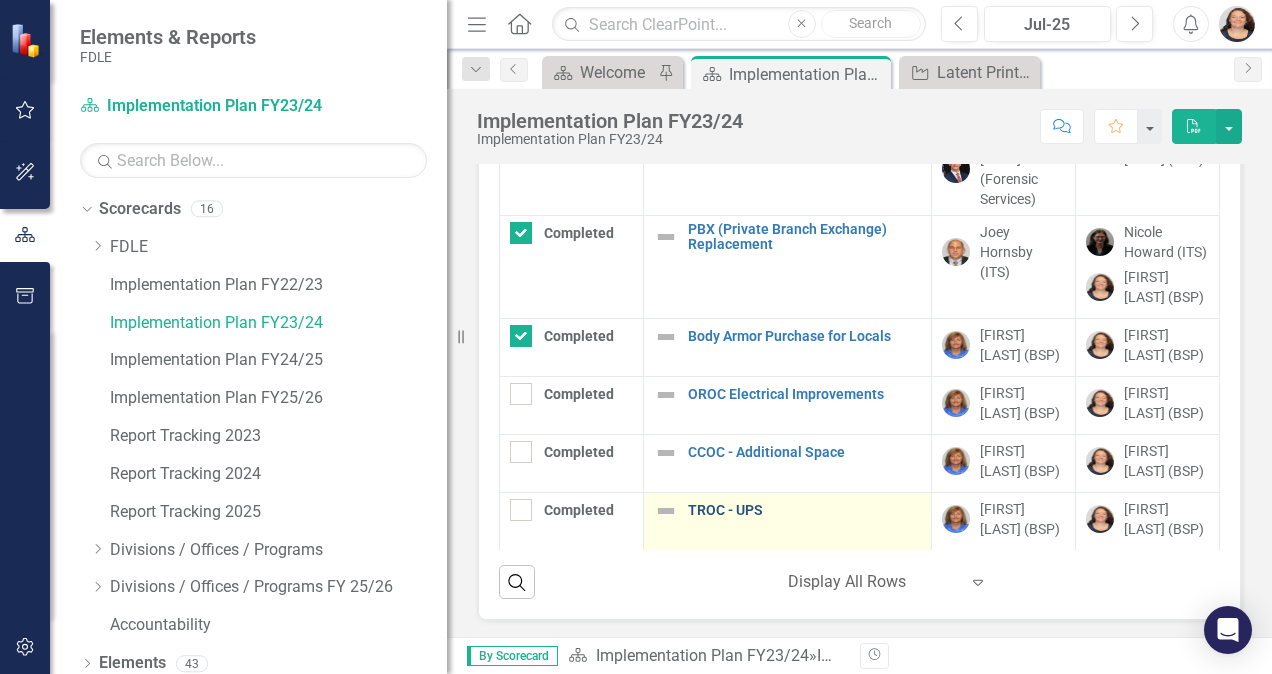click on "TROC - UPS" at bounding box center (805, 510) 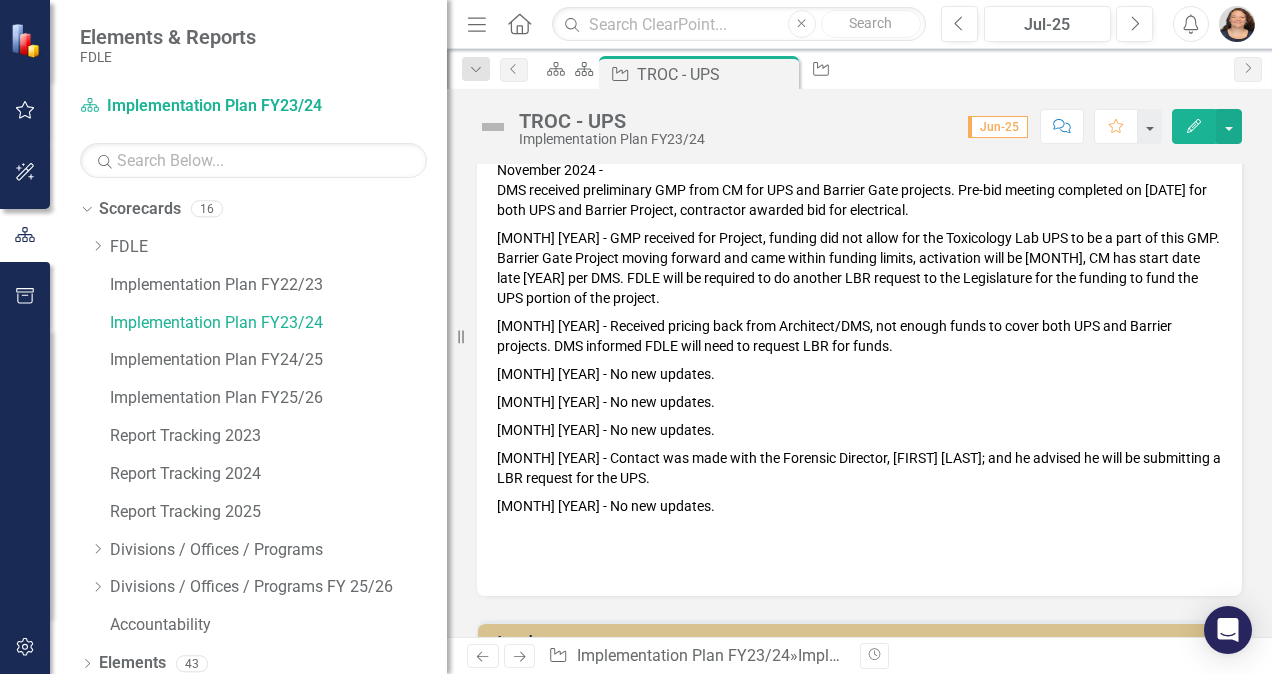 scroll, scrollTop: 1417, scrollLeft: 0, axis: vertical 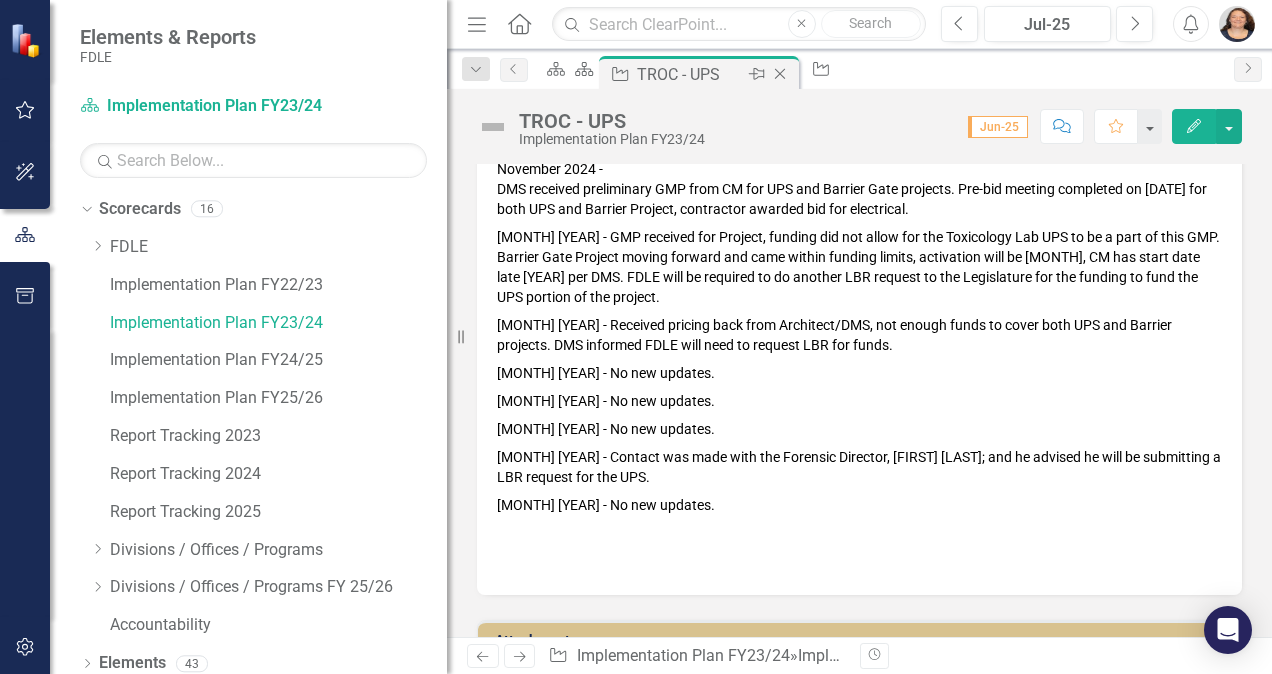 click on "Close" 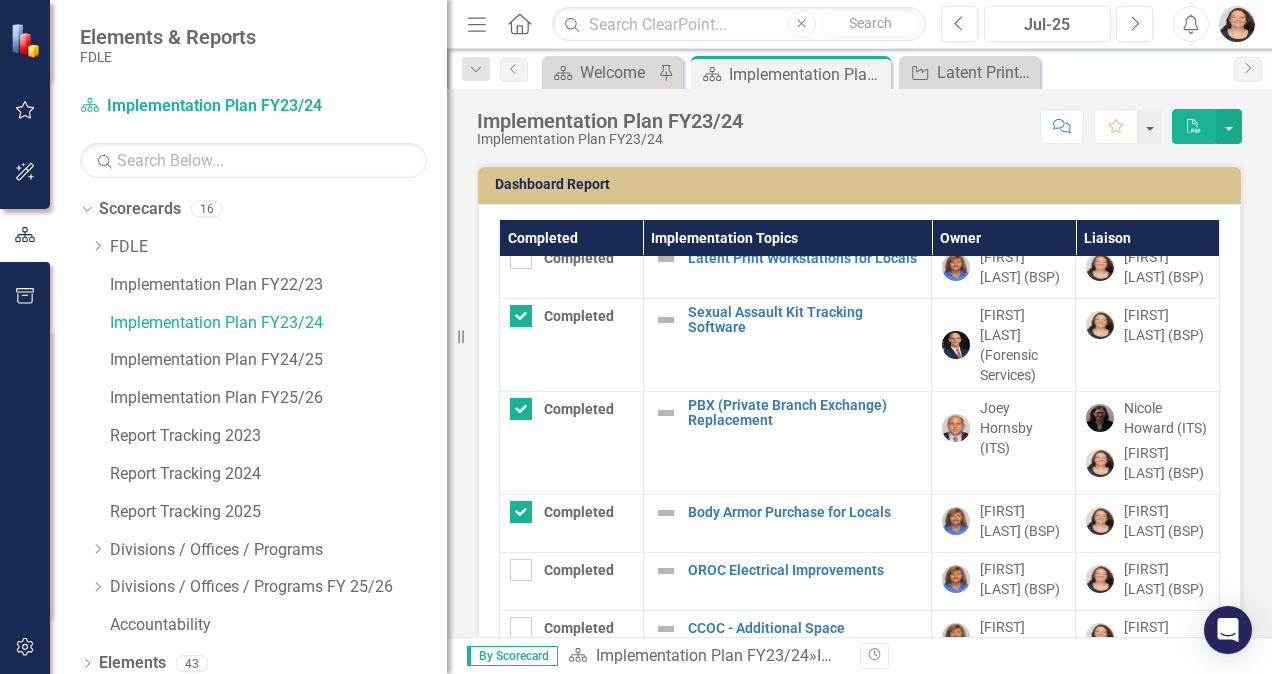 scroll, scrollTop: 3372, scrollLeft: 0, axis: vertical 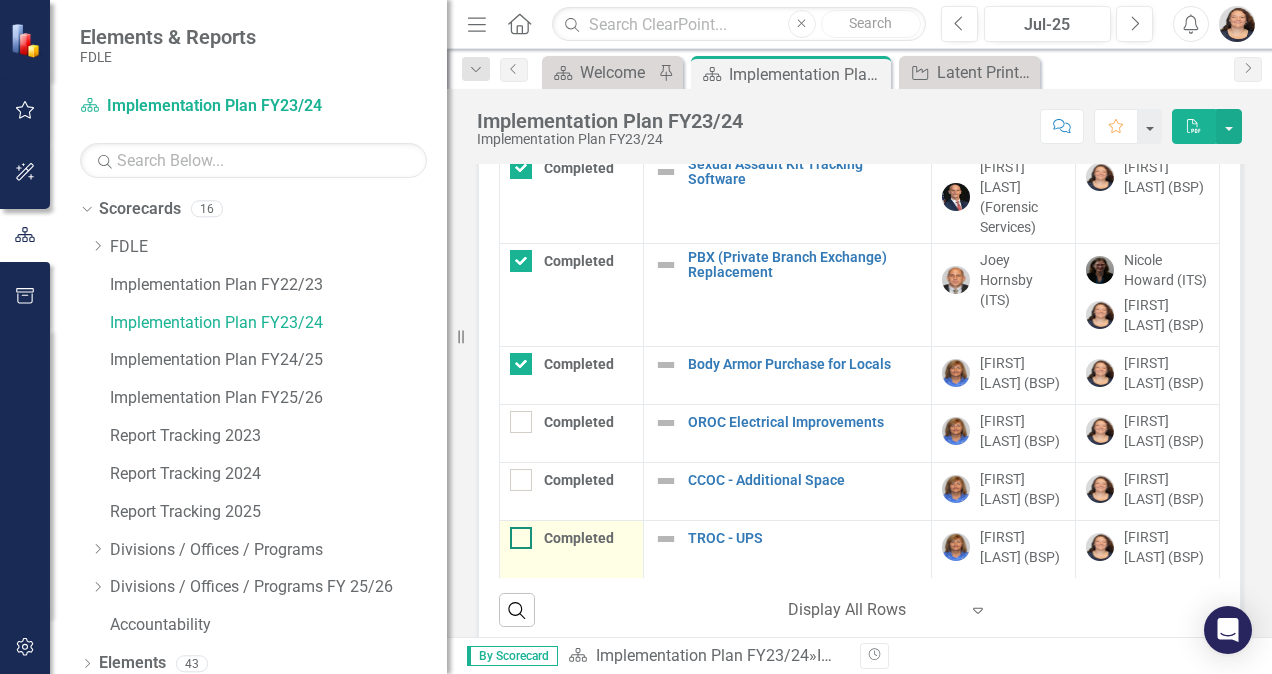 click at bounding box center [521, 538] 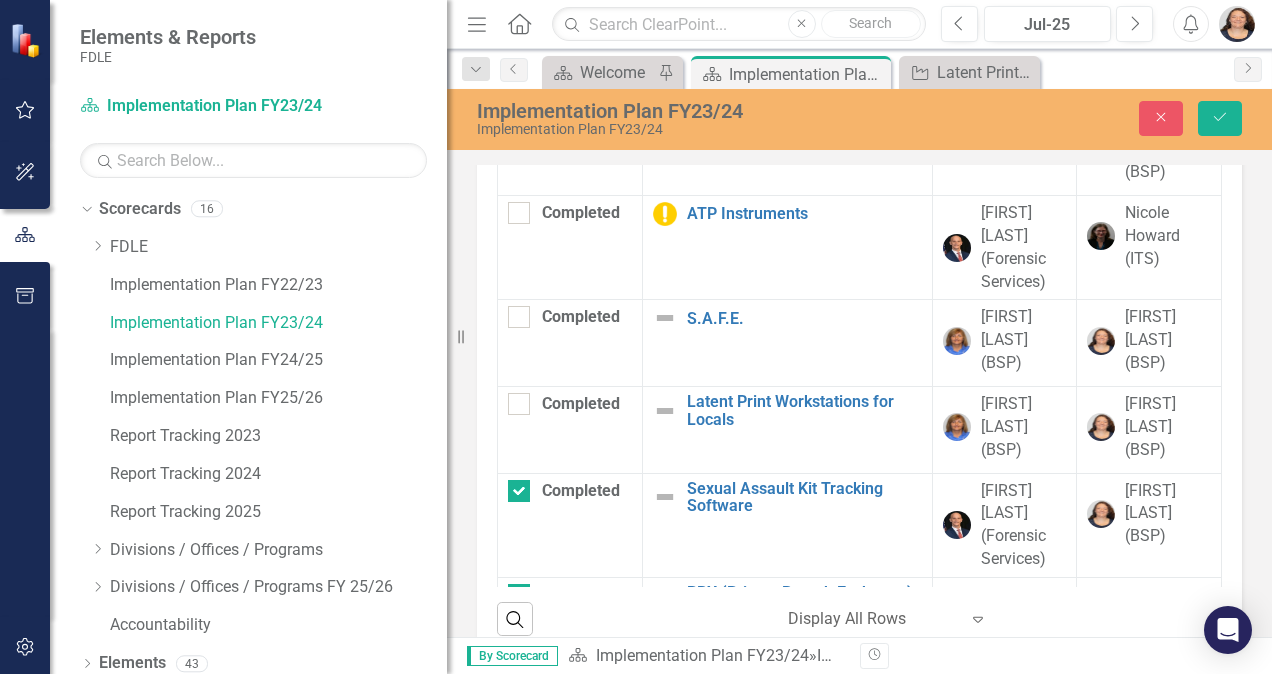 scroll, scrollTop: 155, scrollLeft: 0, axis: vertical 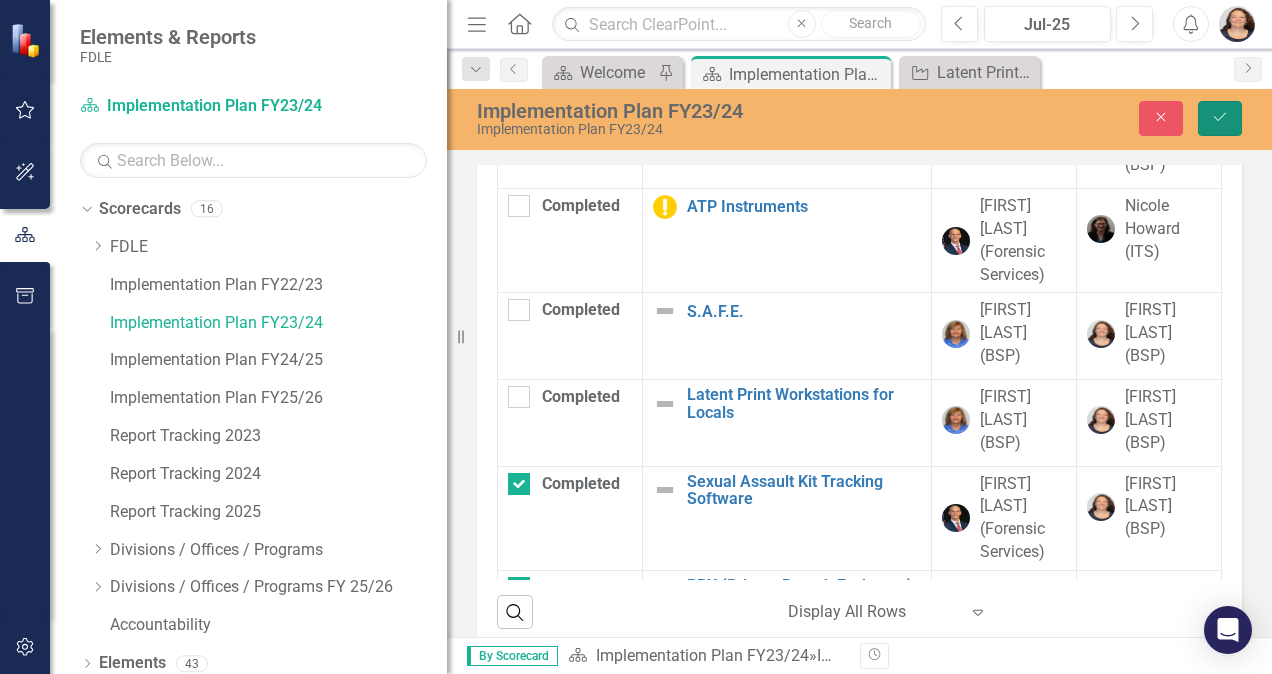click on "Save" 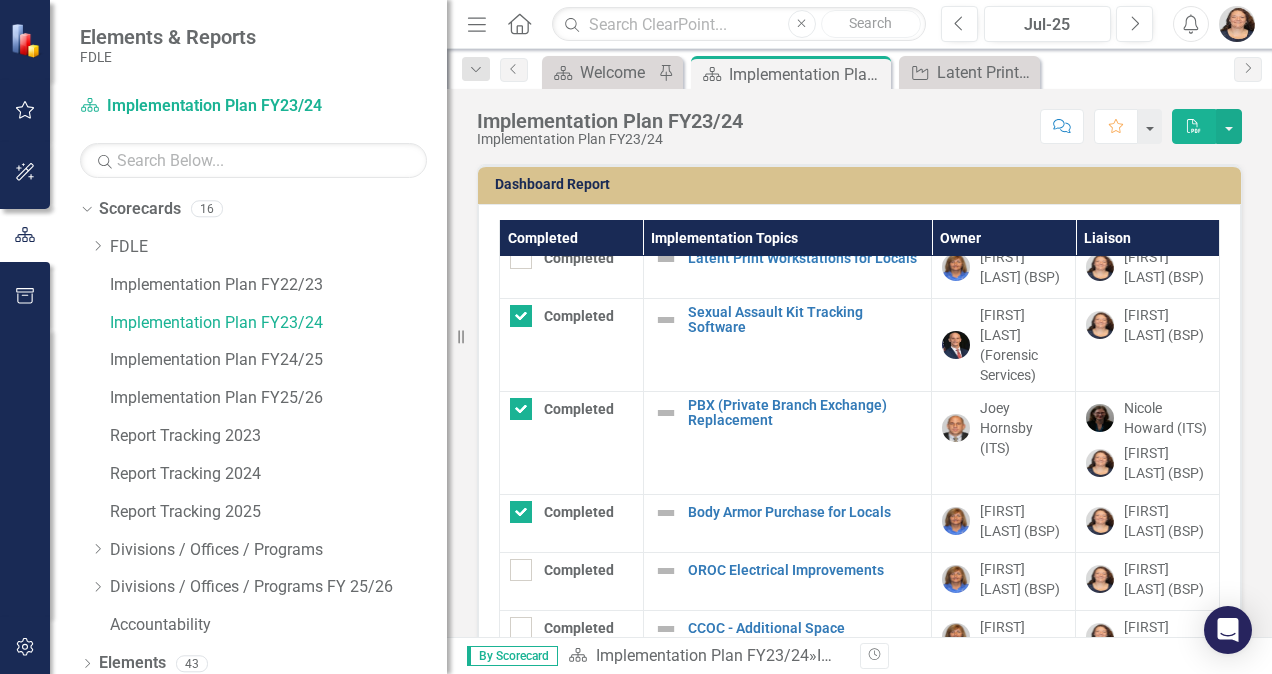 scroll, scrollTop: 3372, scrollLeft: 0, axis: vertical 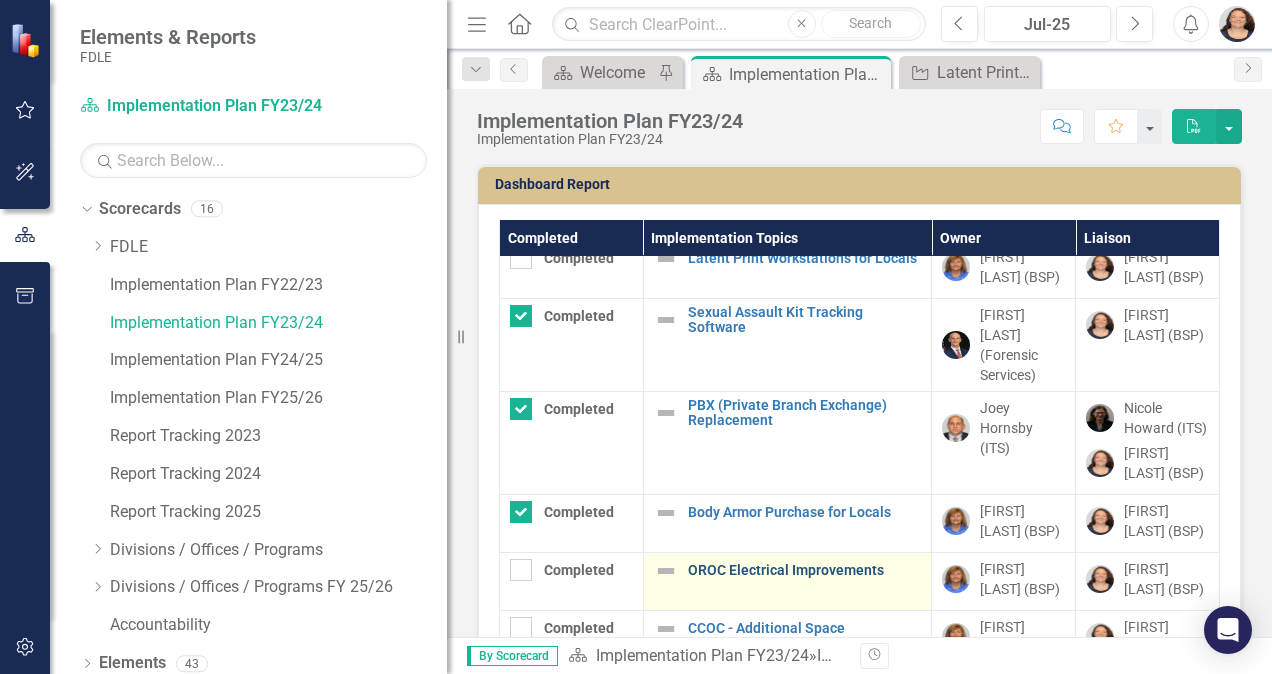 click on "OROC Electrical Improvements" at bounding box center (805, 570) 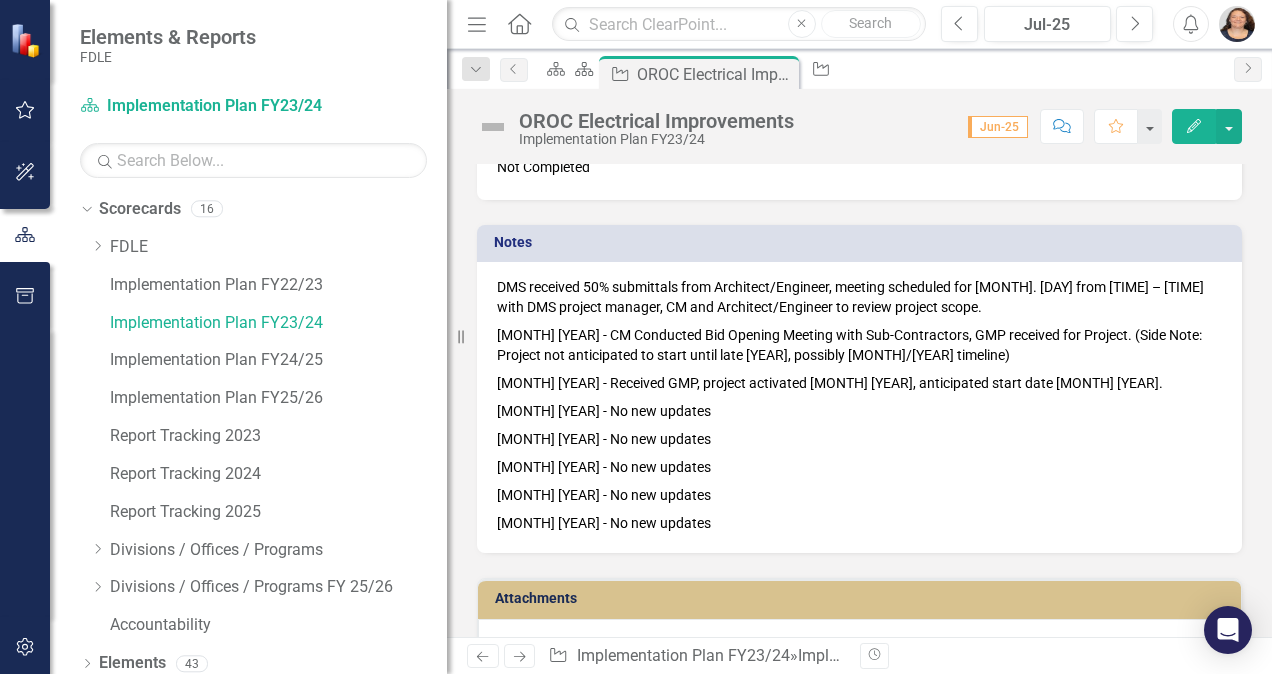 scroll, scrollTop: 1300, scrollLeft: 0, axis: vertical 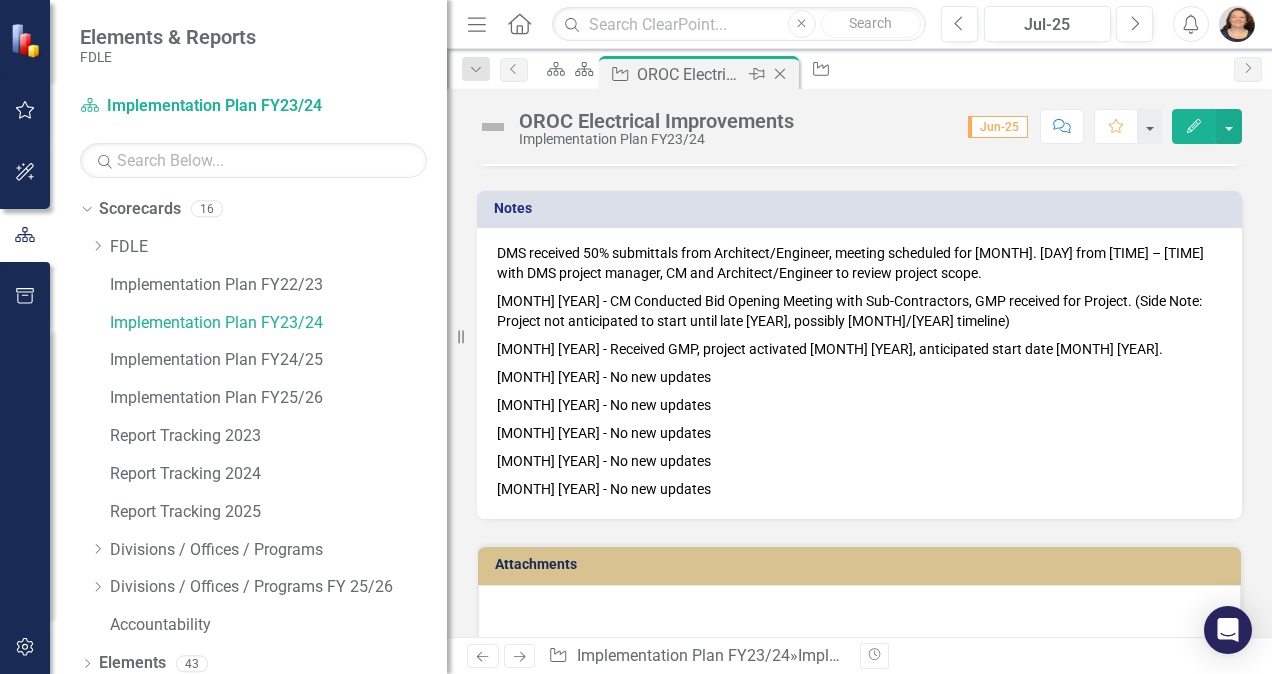 click on "Close" 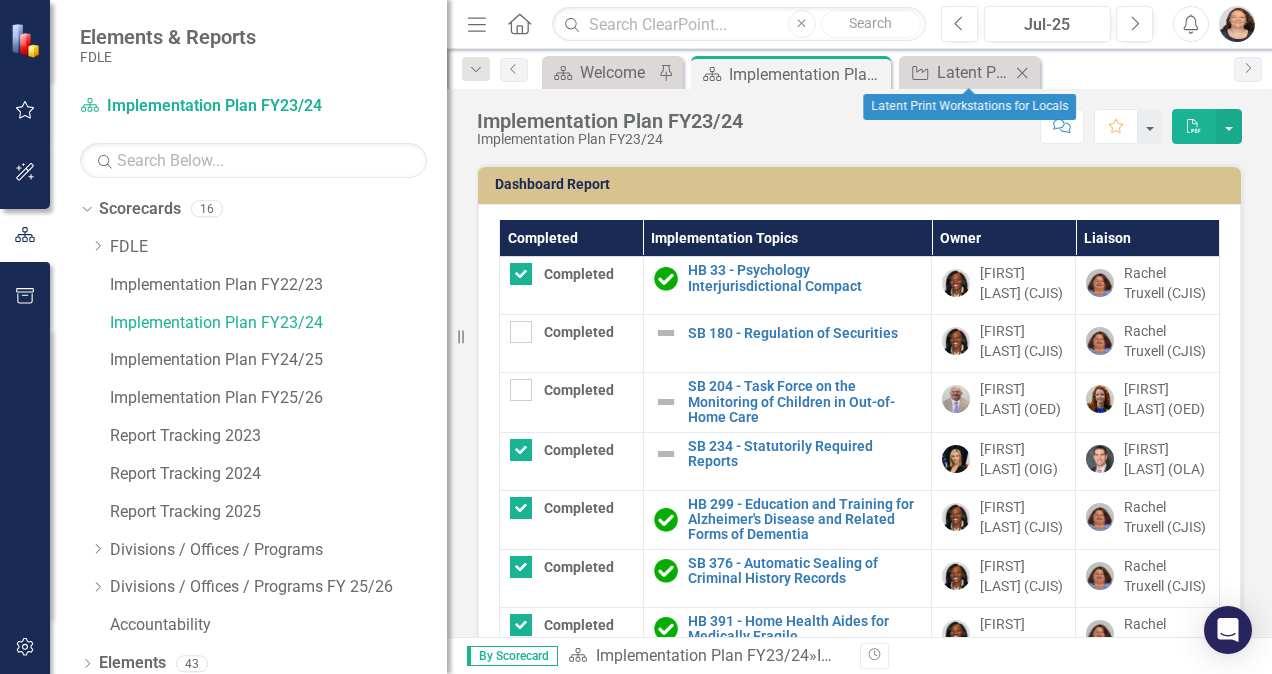 click 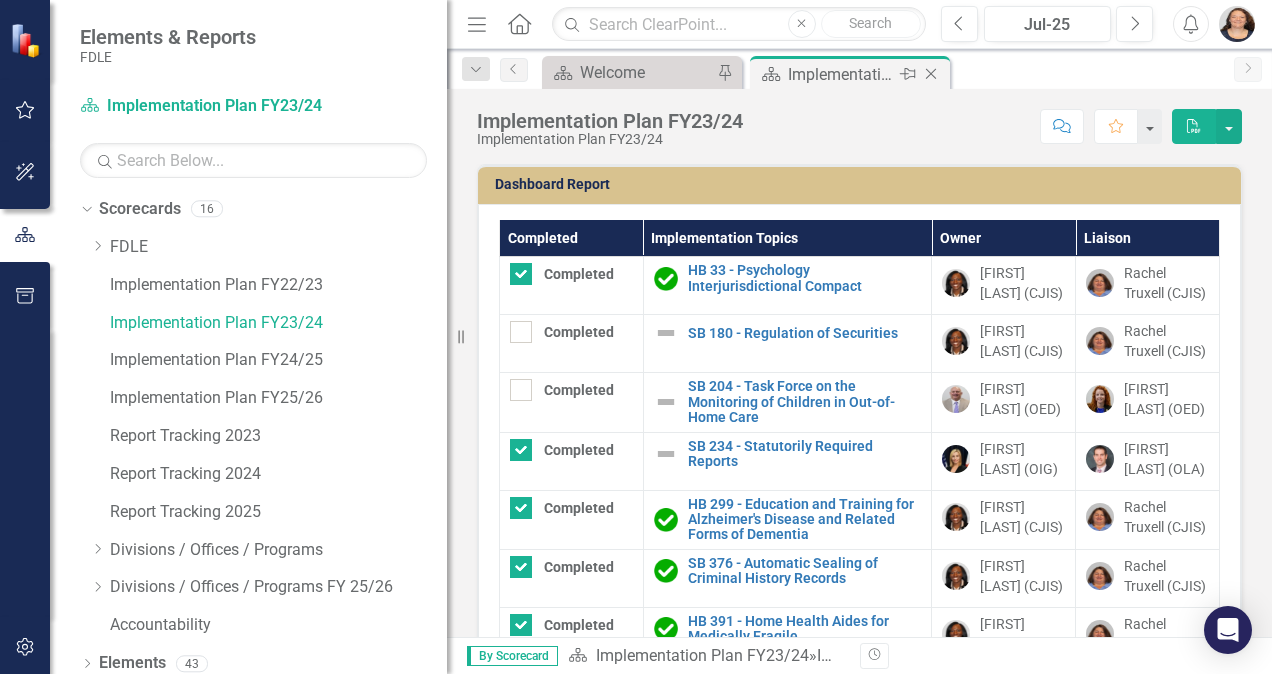 click on "Close" 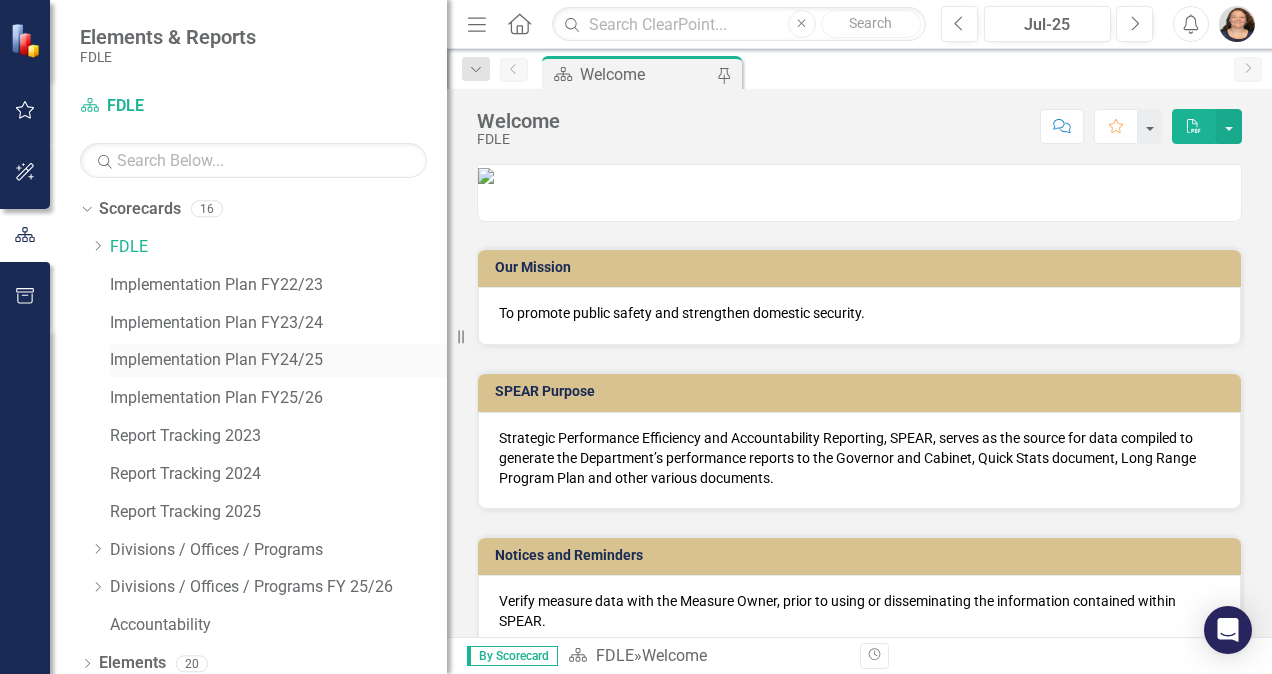 click on "Implementation Plan FY24/25" at bounding box center [278, 360] 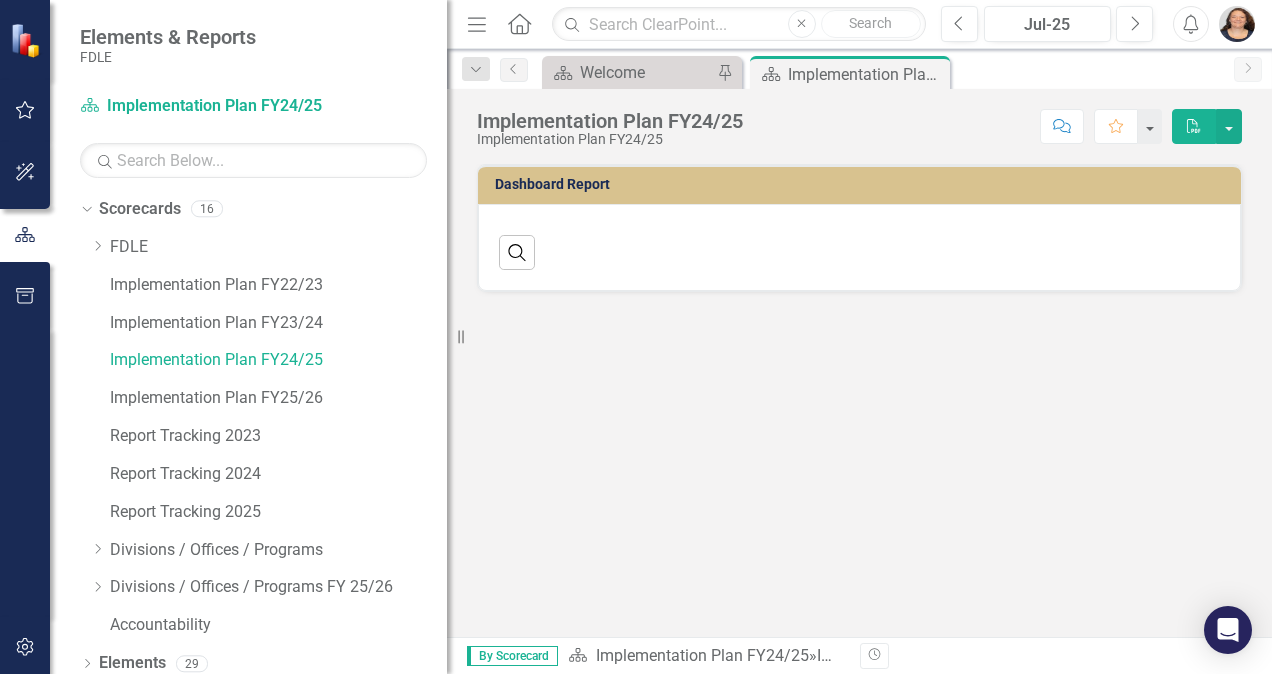 drag, startPoint x: 1260, startPoint y: 182, endPoint x: 1260, endPoint y: 204, distance: 22 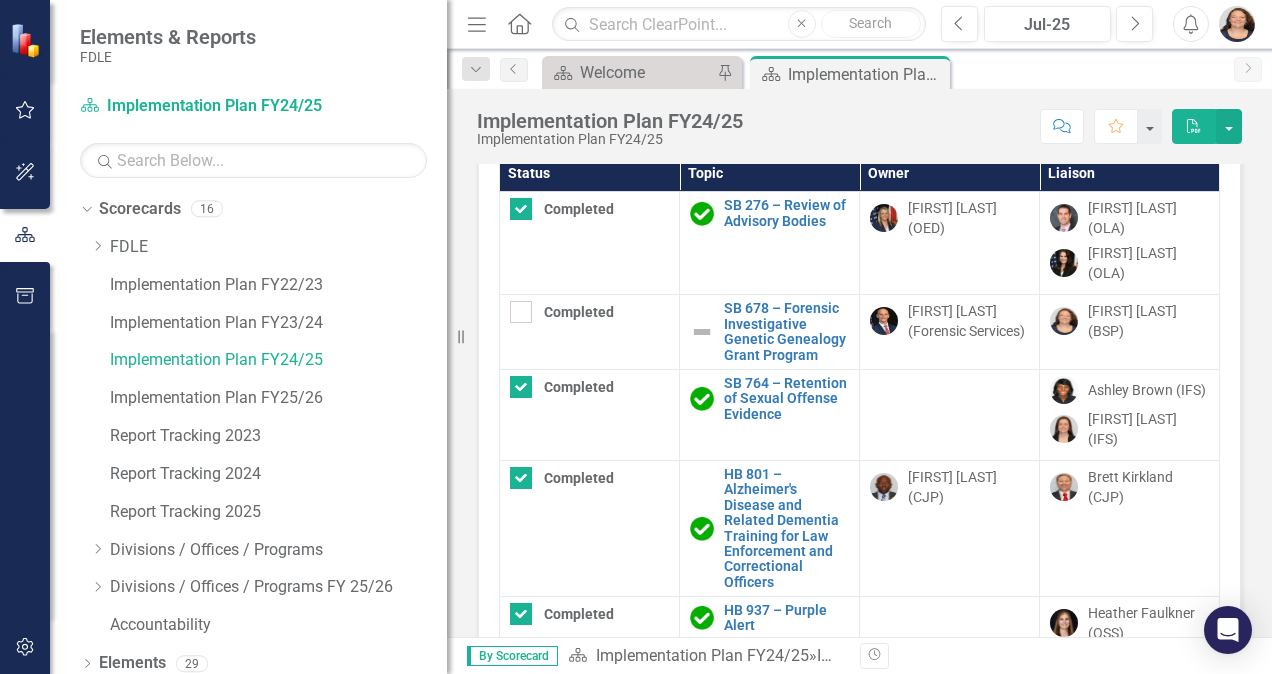 scroll, scrollTop: 64, scrollLeft: 0, axis: vertical 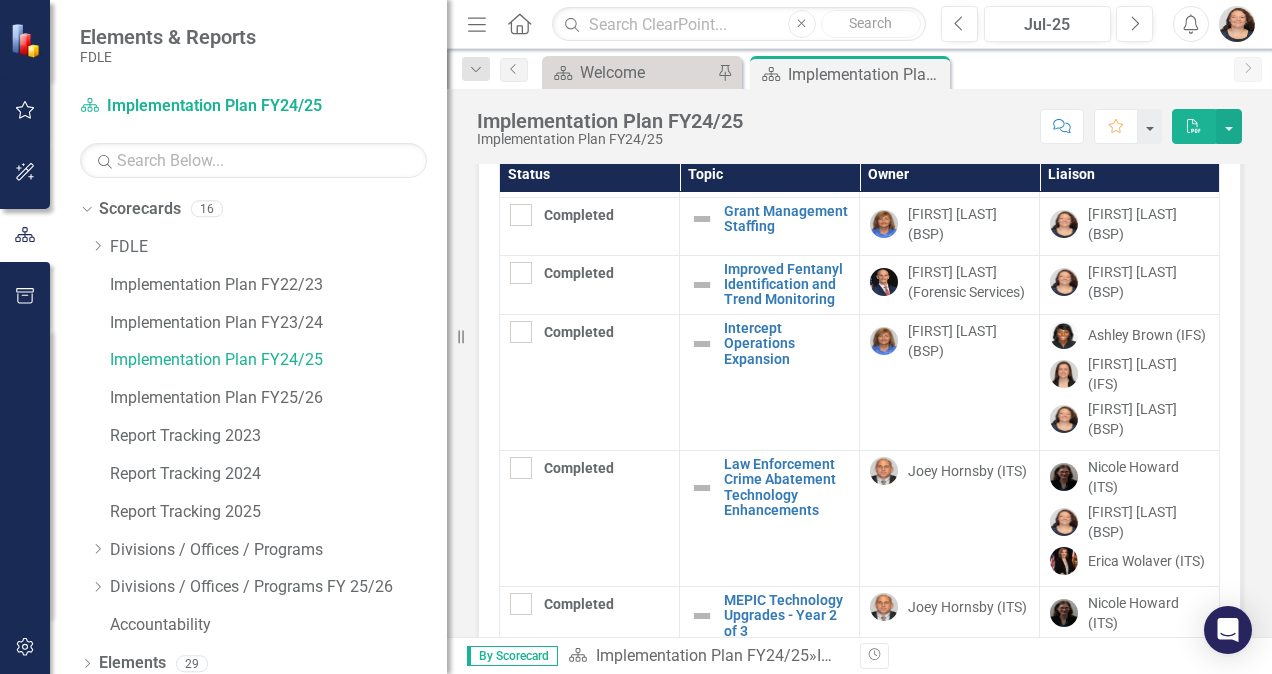 click on "Crime Scene Investigations Expansion" at bounding box center [786, -7] 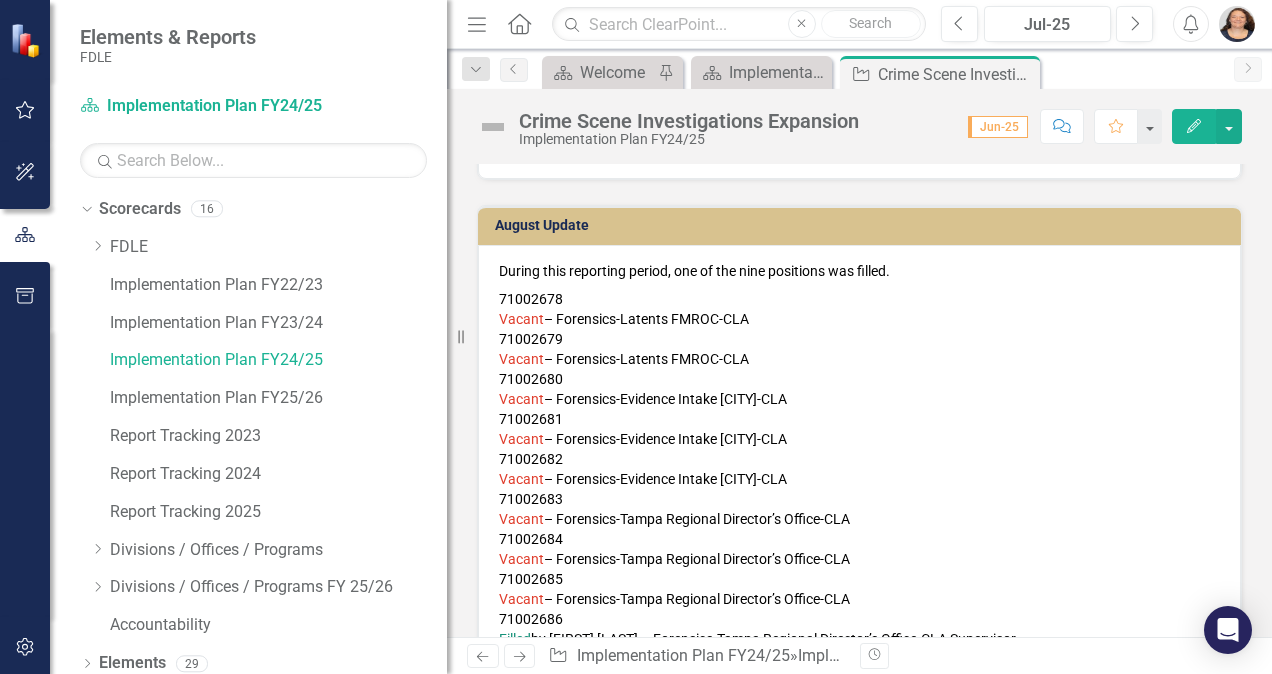 scroll, scrollTop: 0, scrollLeft: 0, axis: both 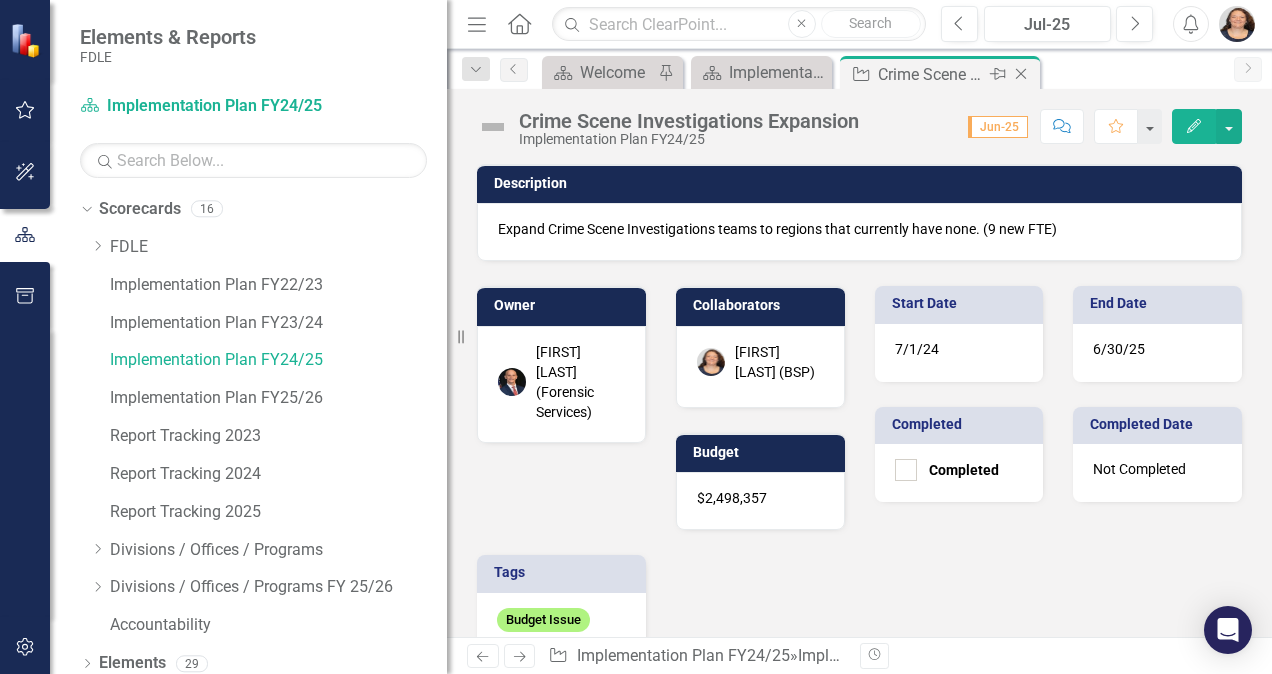 click on "Close" 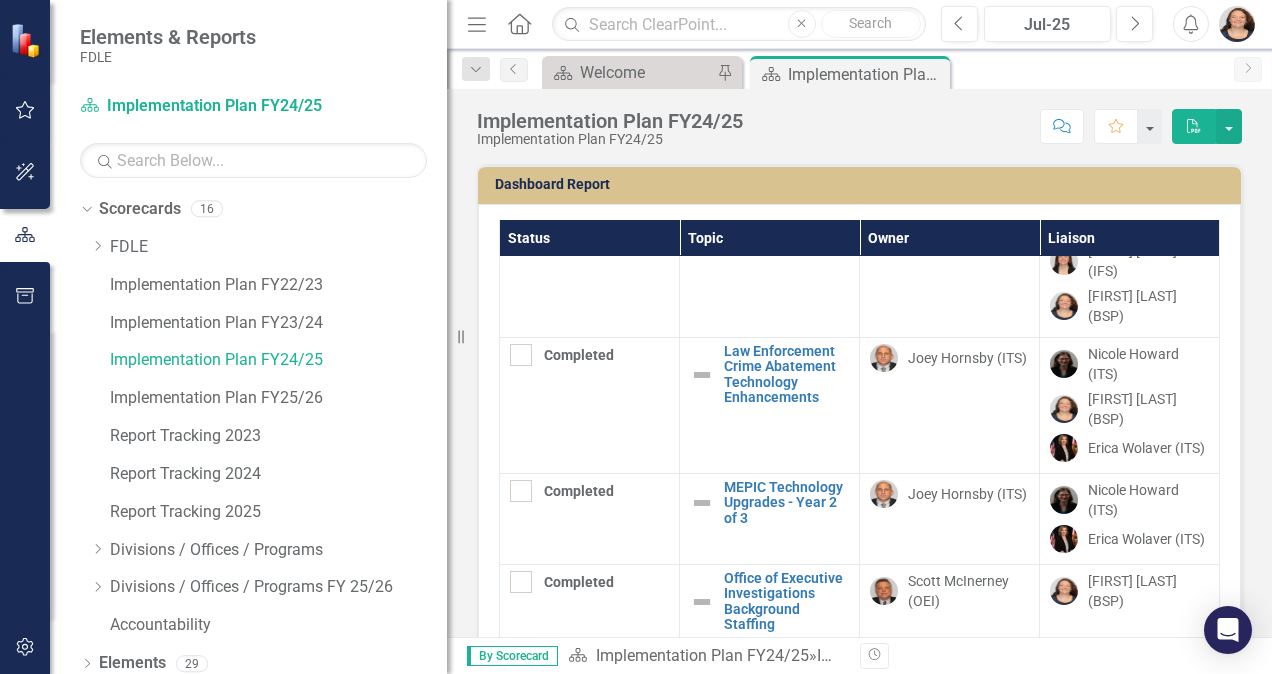 scroll, scrollTop: 1879, scrollLeft: 0, axis: vertical 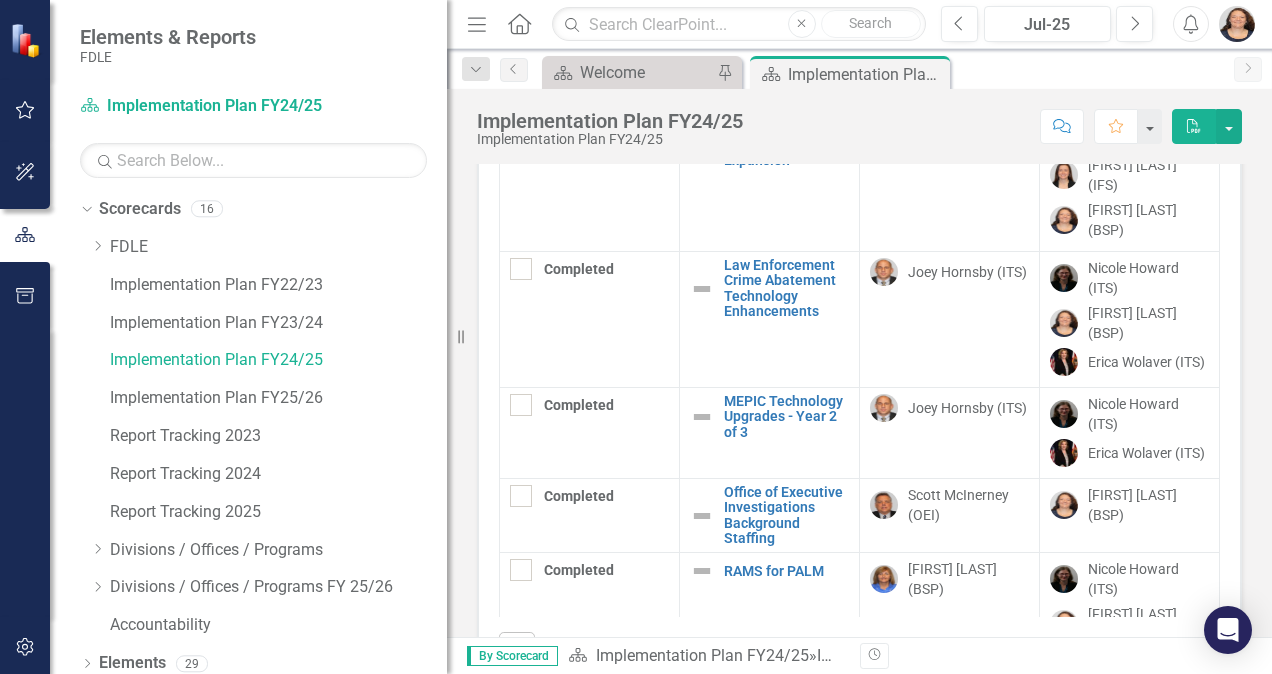 click on "Forensic Backlog Reduction" at bounding box center (786, -96) 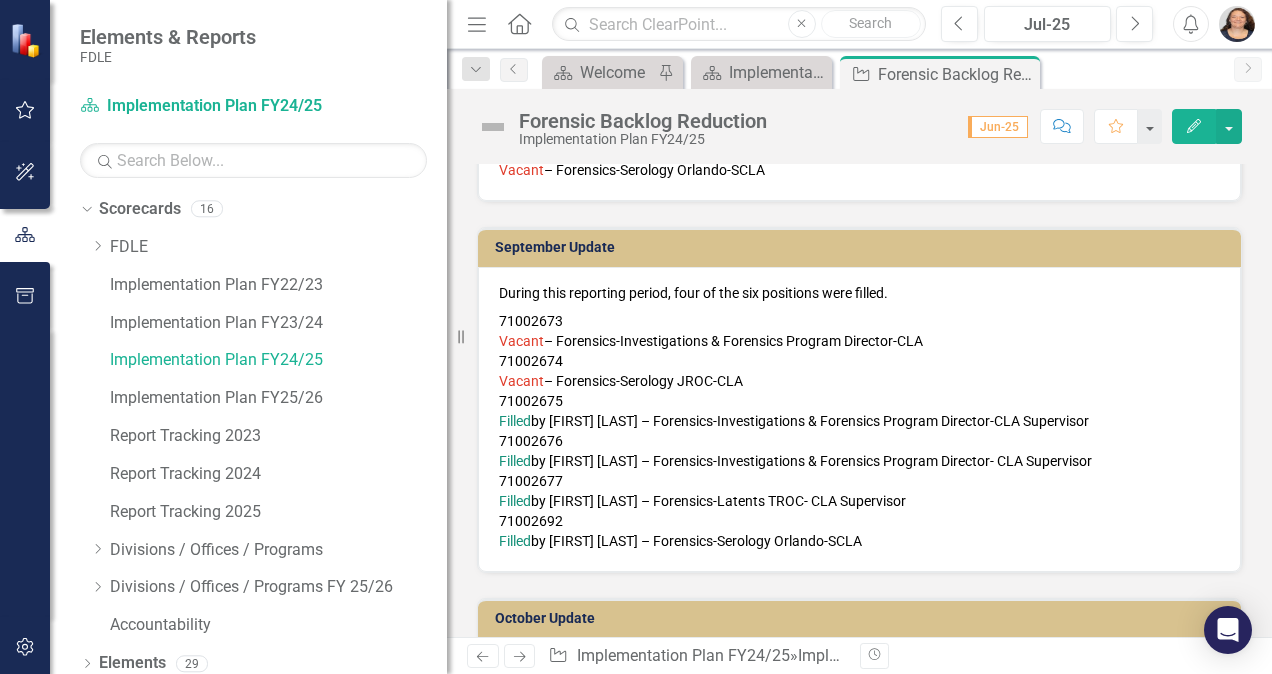 scroll, scrollTop: 0, scrollLeft: 0, axis: both 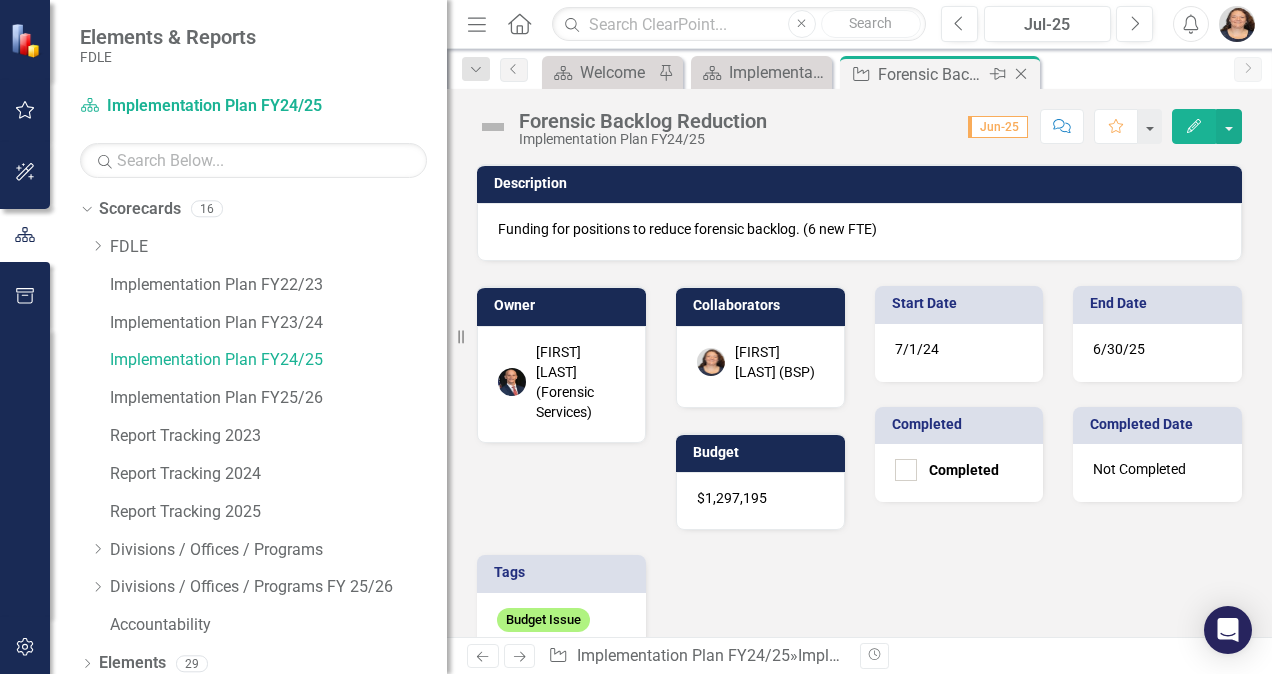 click on "Close" 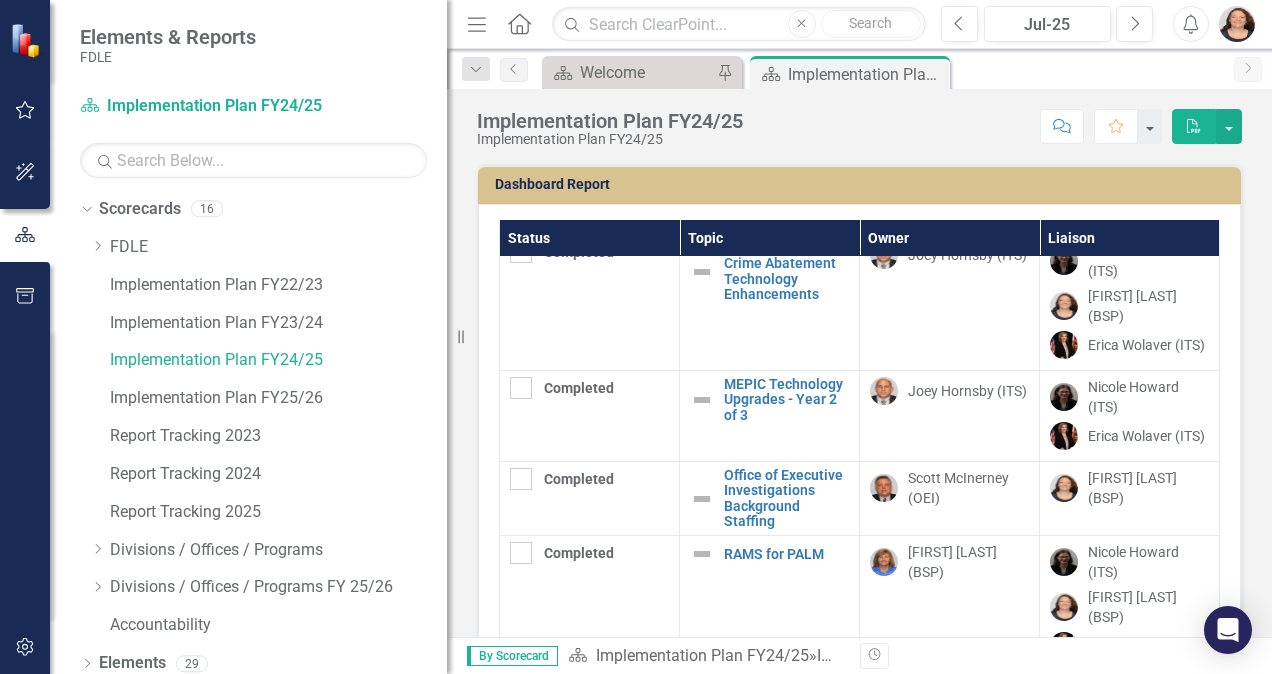 scroll, scrollTop: 1949, scrollLeft: 0, axis: vertical 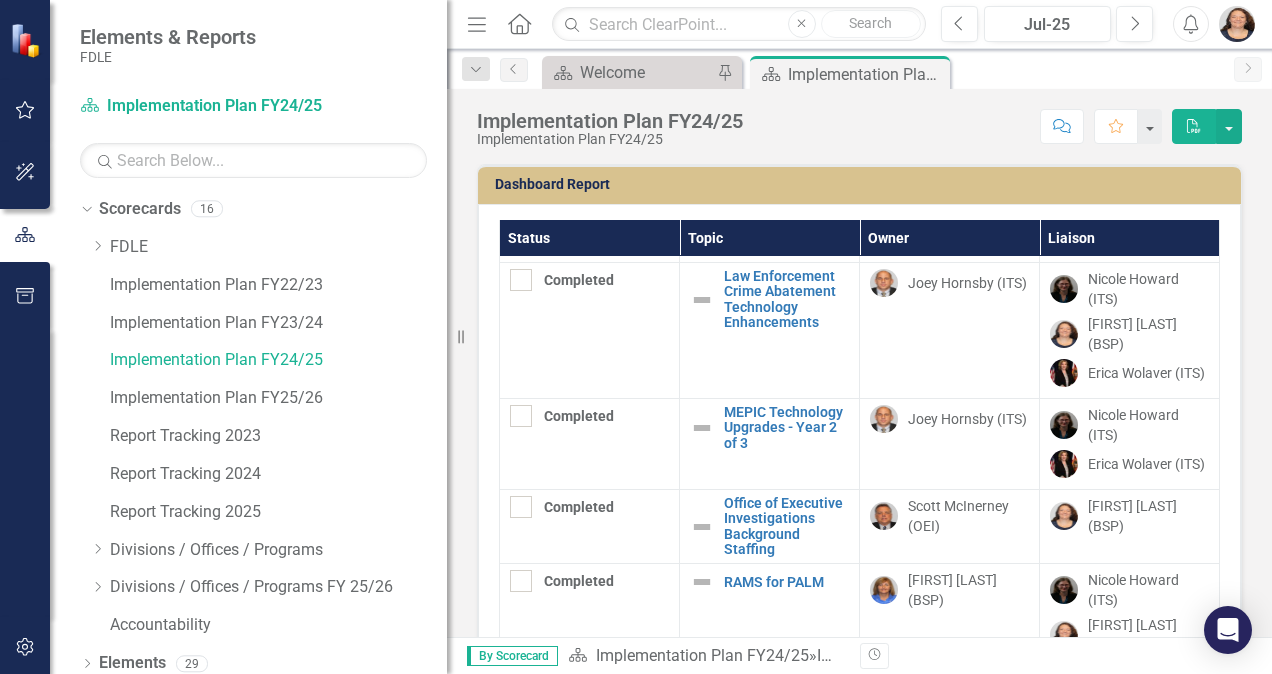 click at bounding box center [521, -89] 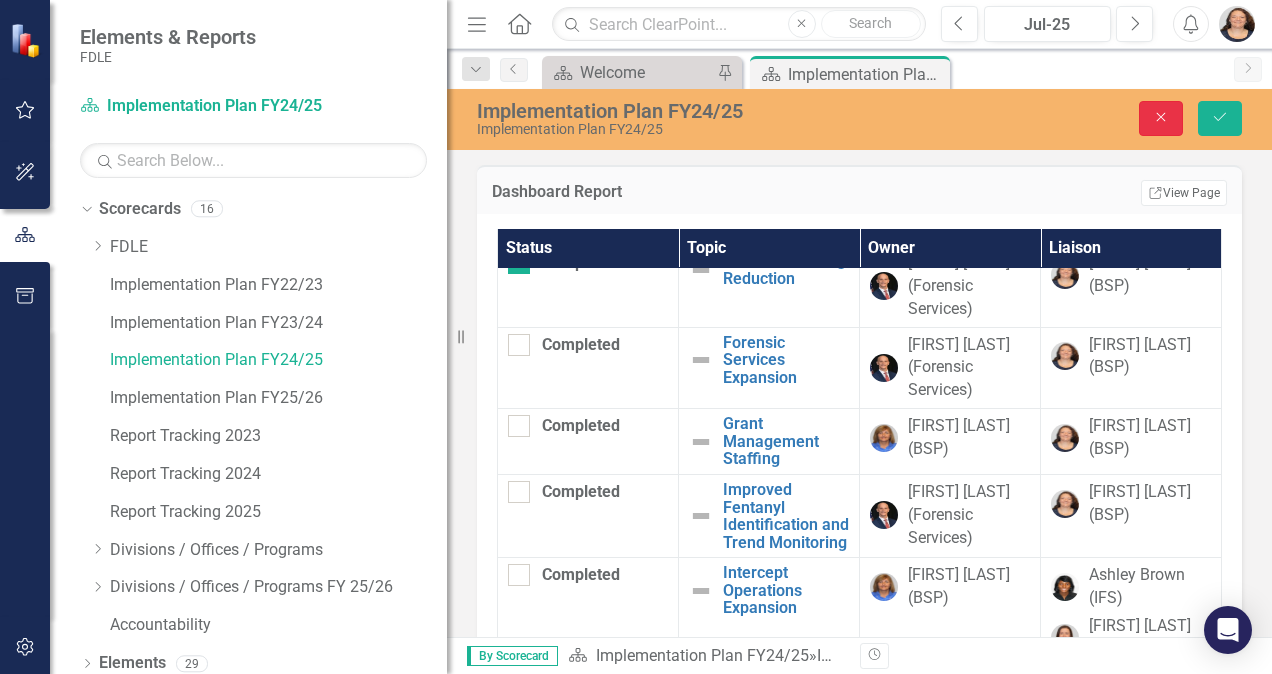 click 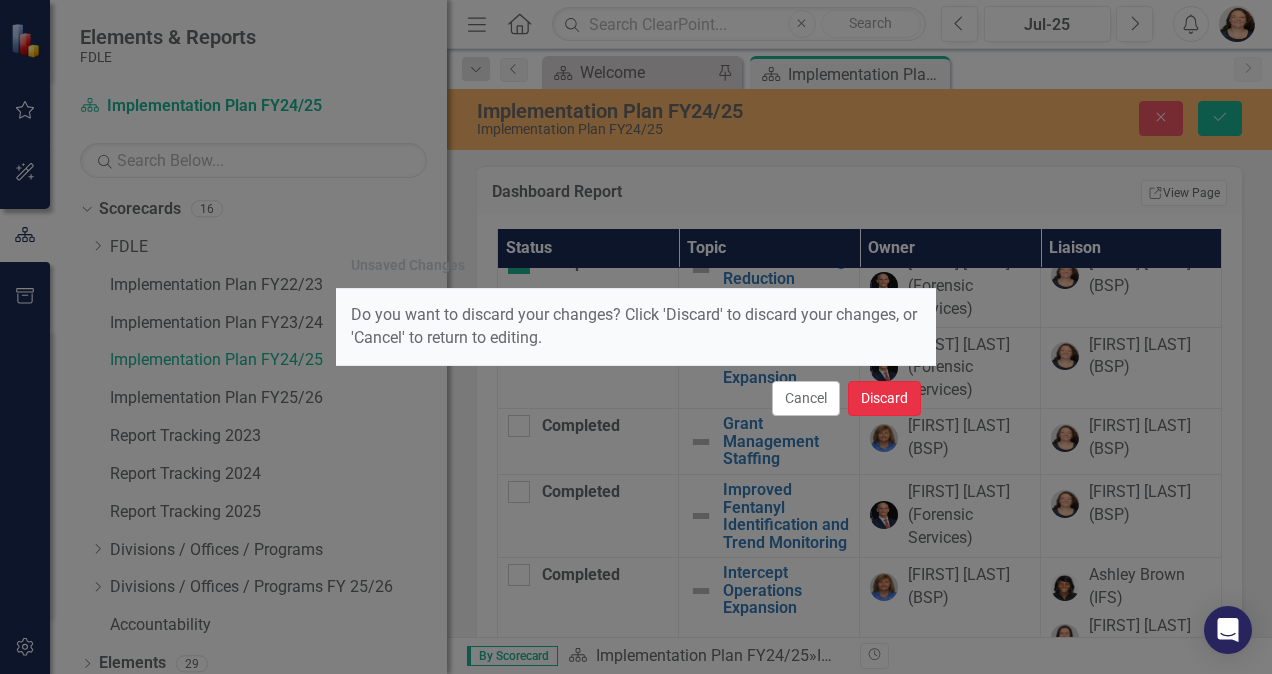 click on "Discard" at bounding box center [884, 398] 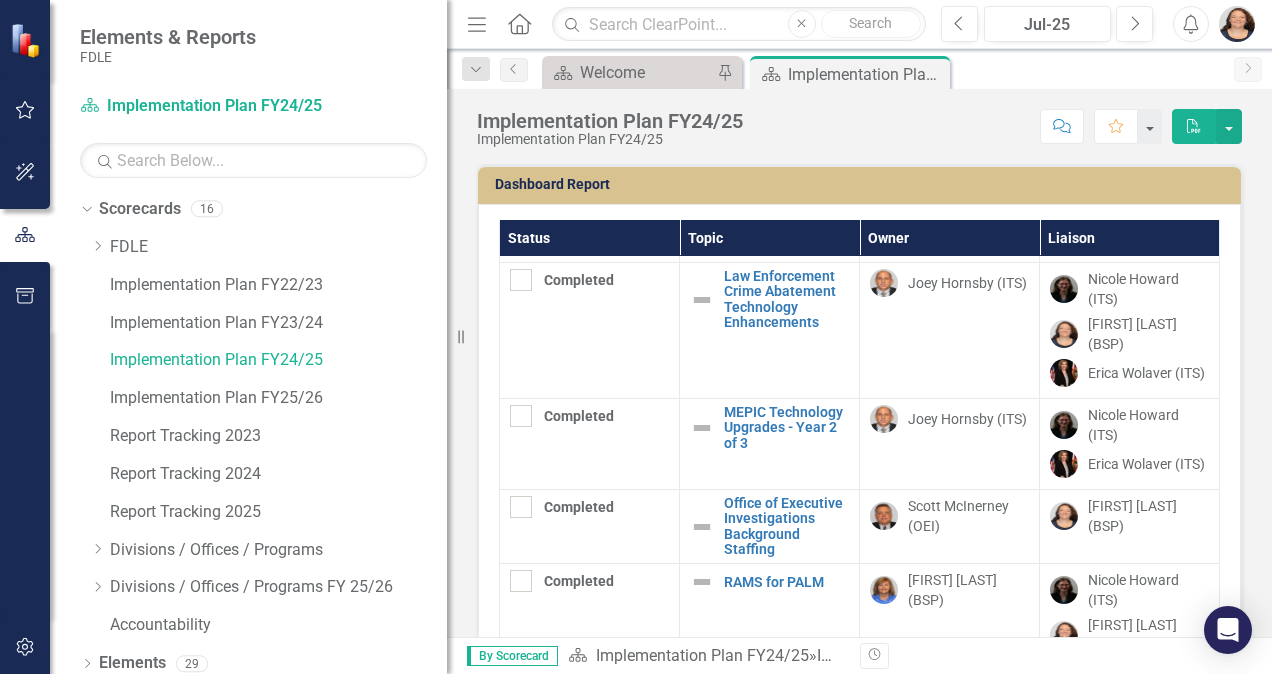 click on "Completed" at bounding box center [516, -94] 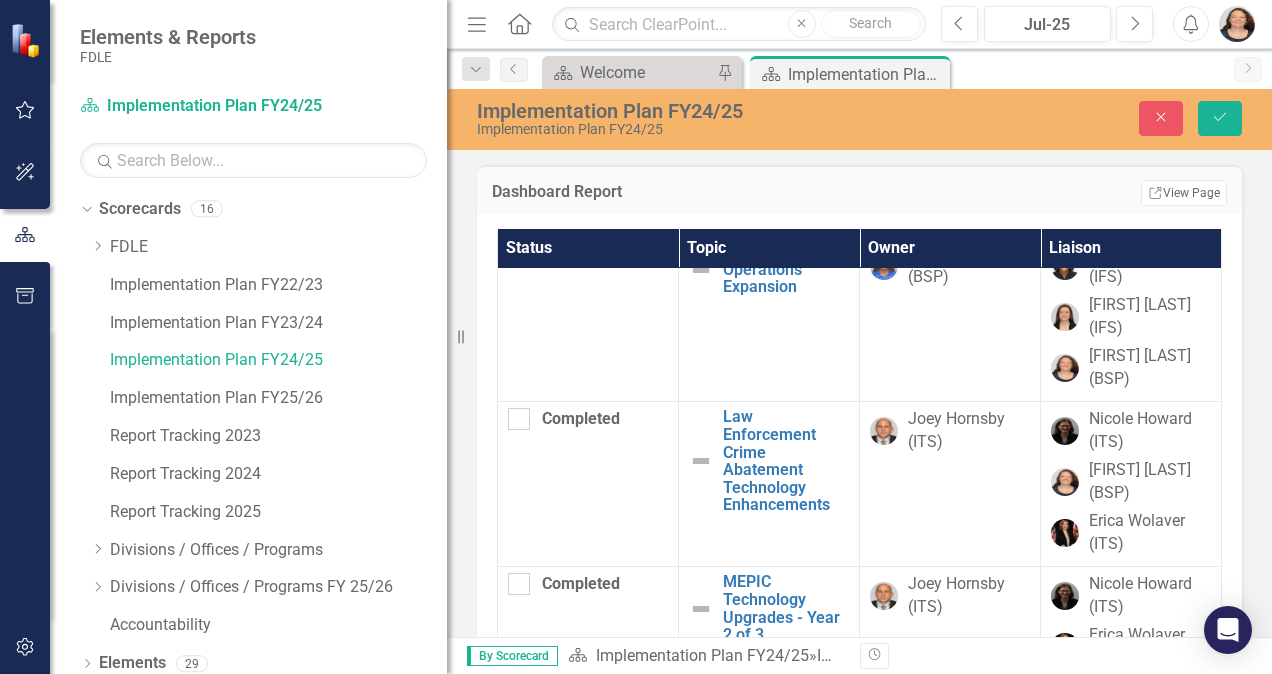 scroll, scrollTop: 2286, scrollLeft: 0, axis: vertical 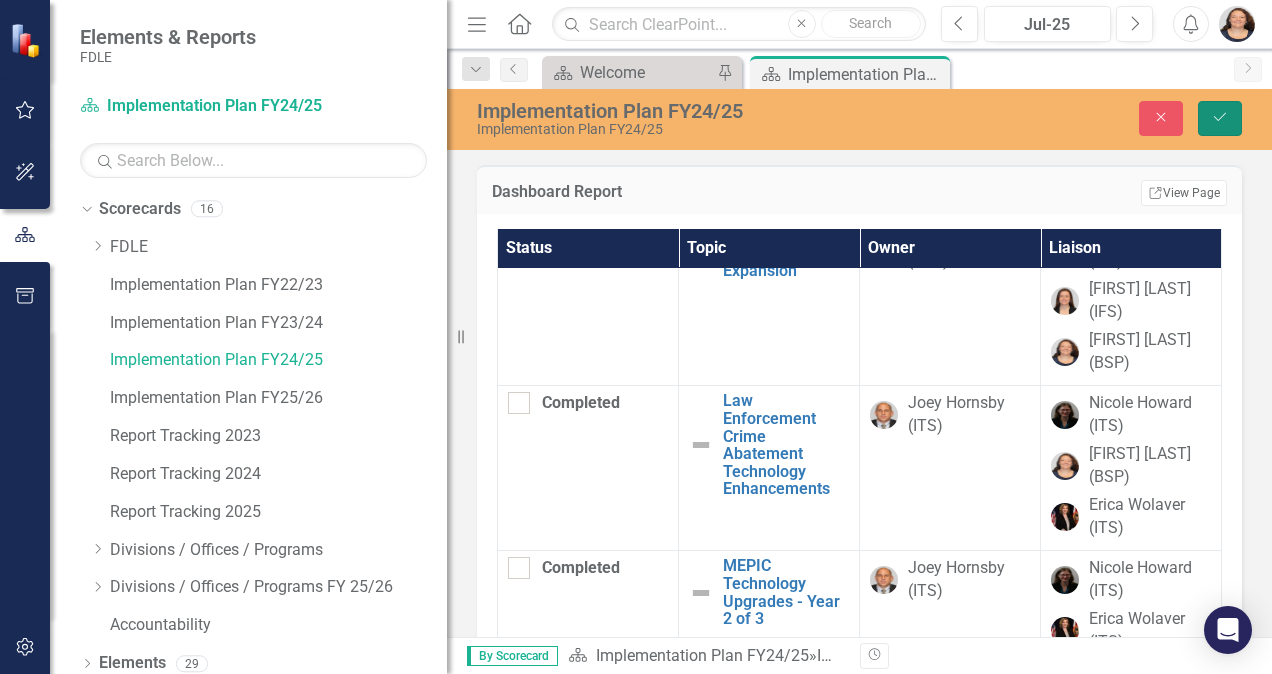 click on "Save" 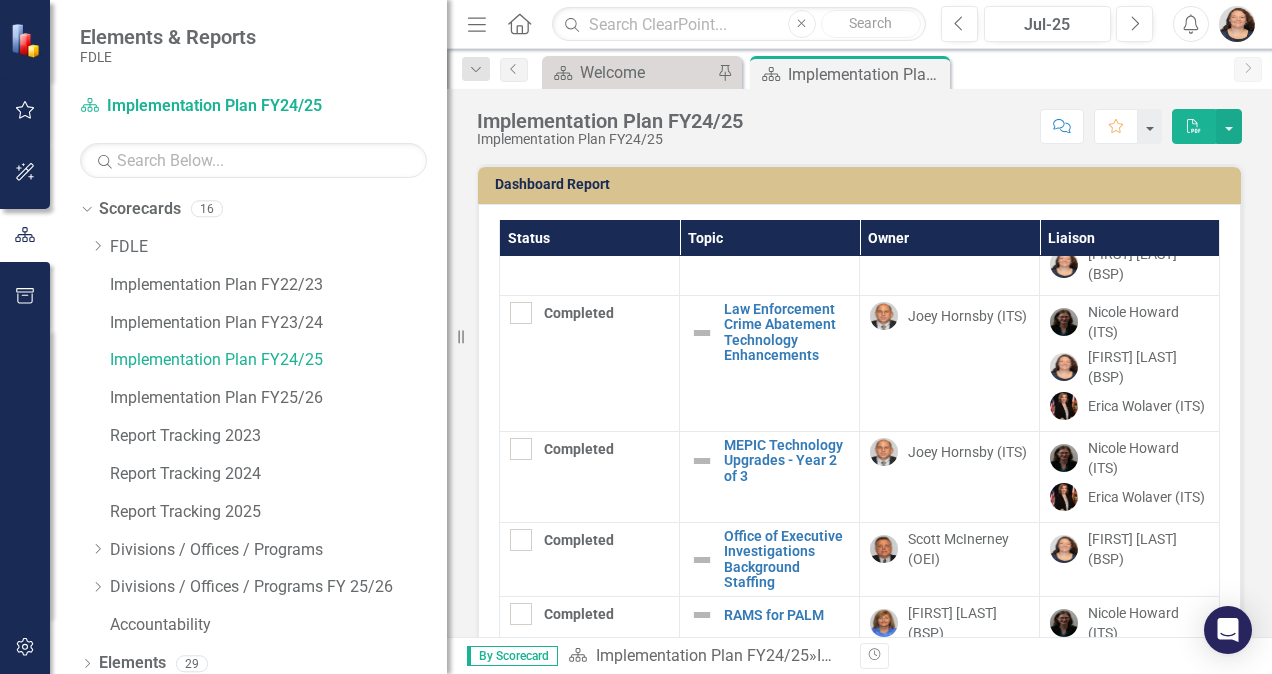 scroll, scrollTop: 1926, scrollLeft: 0, axis: vertical 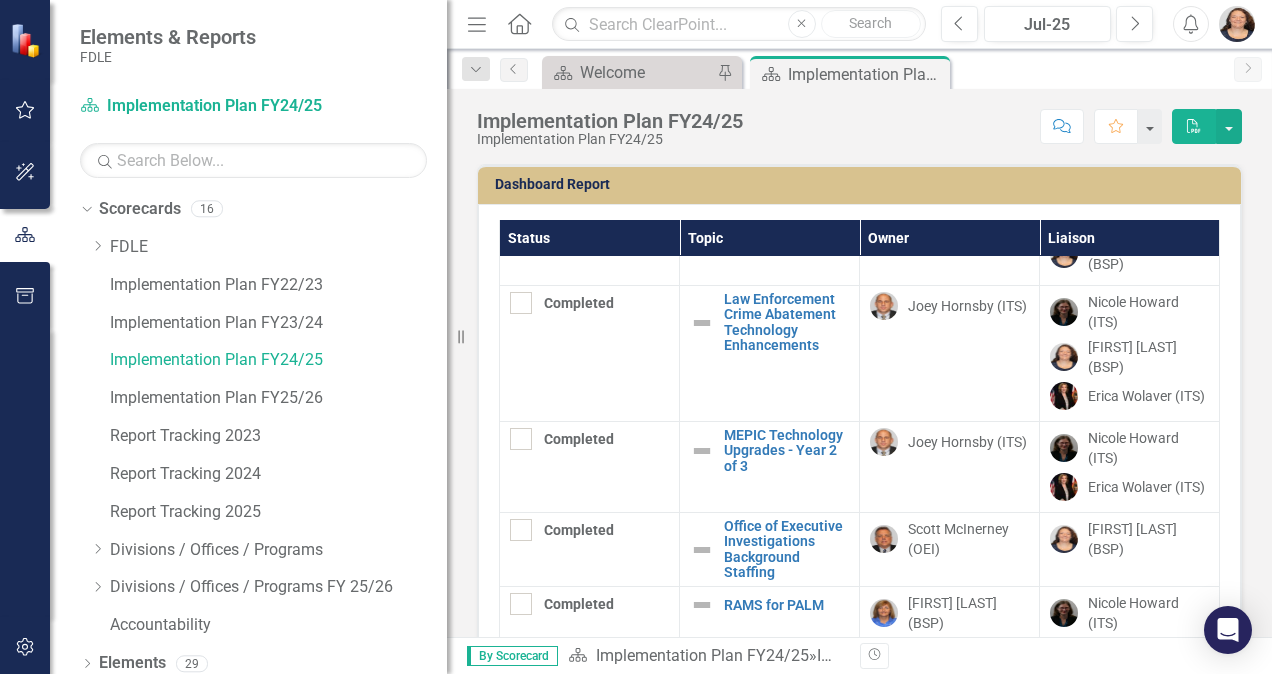 click on "Forensic Services Expansion" at bounding box center (786, -4) 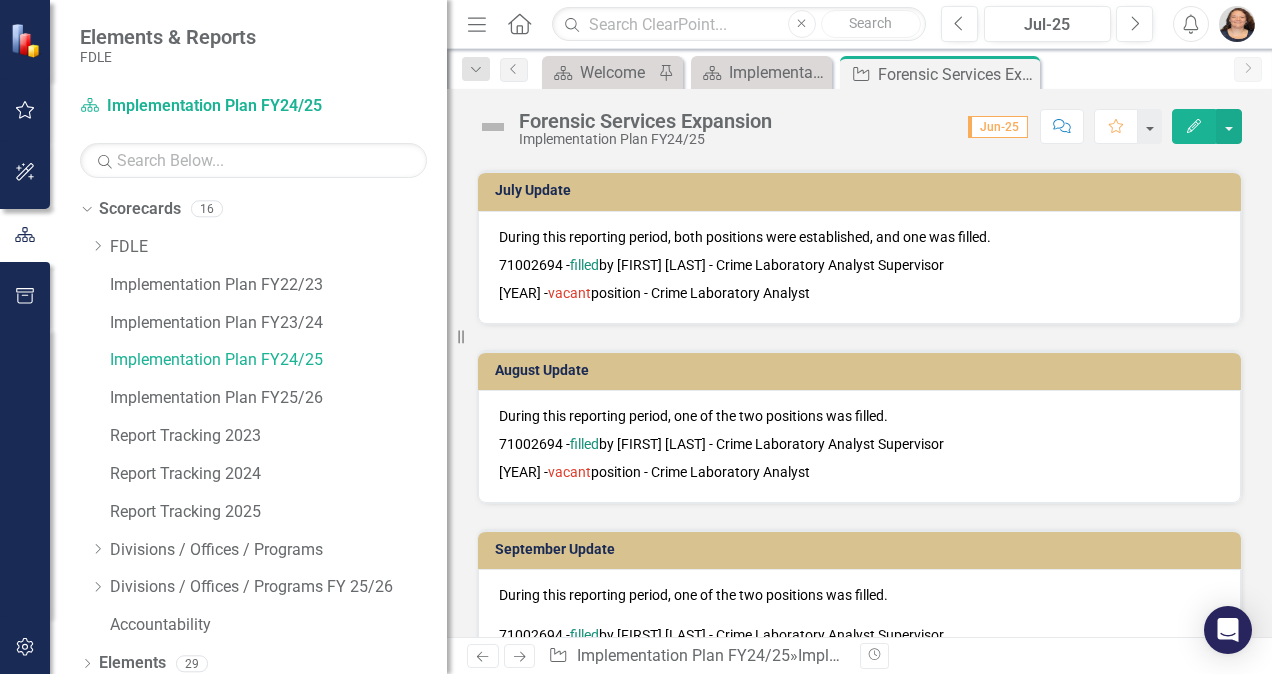 scroll, scrollTop: 0, scrollLeft: 0, axis: both 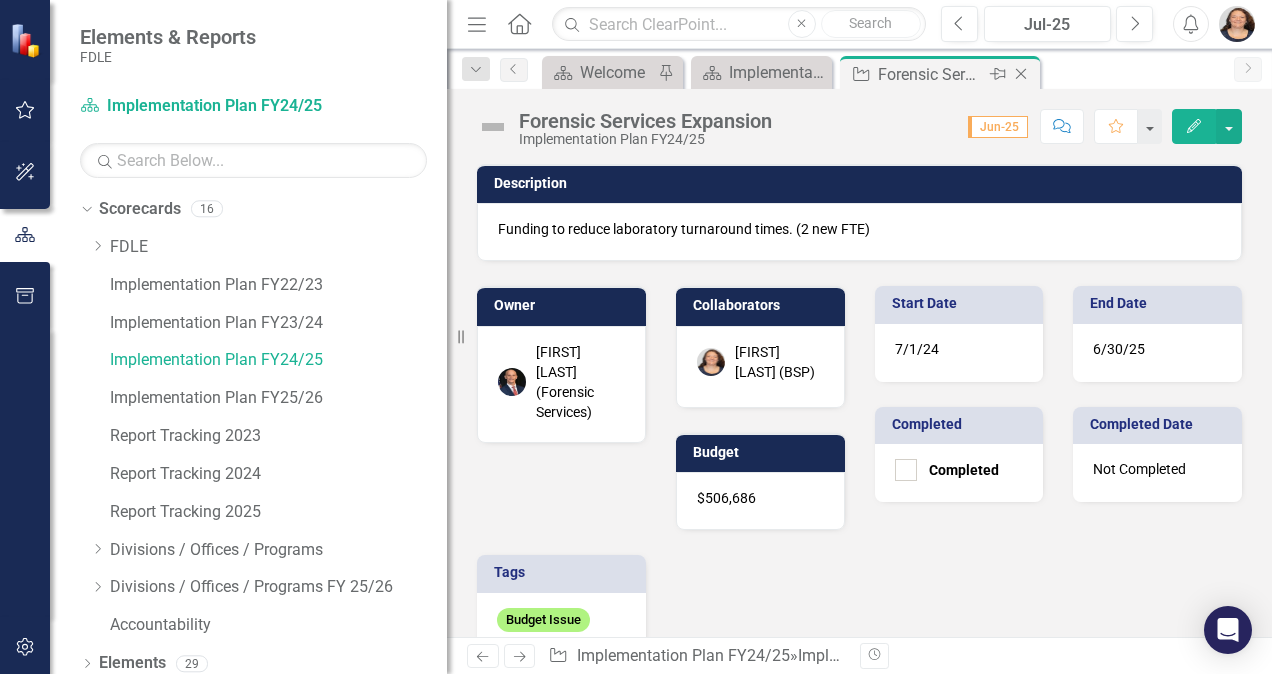click on "Close" 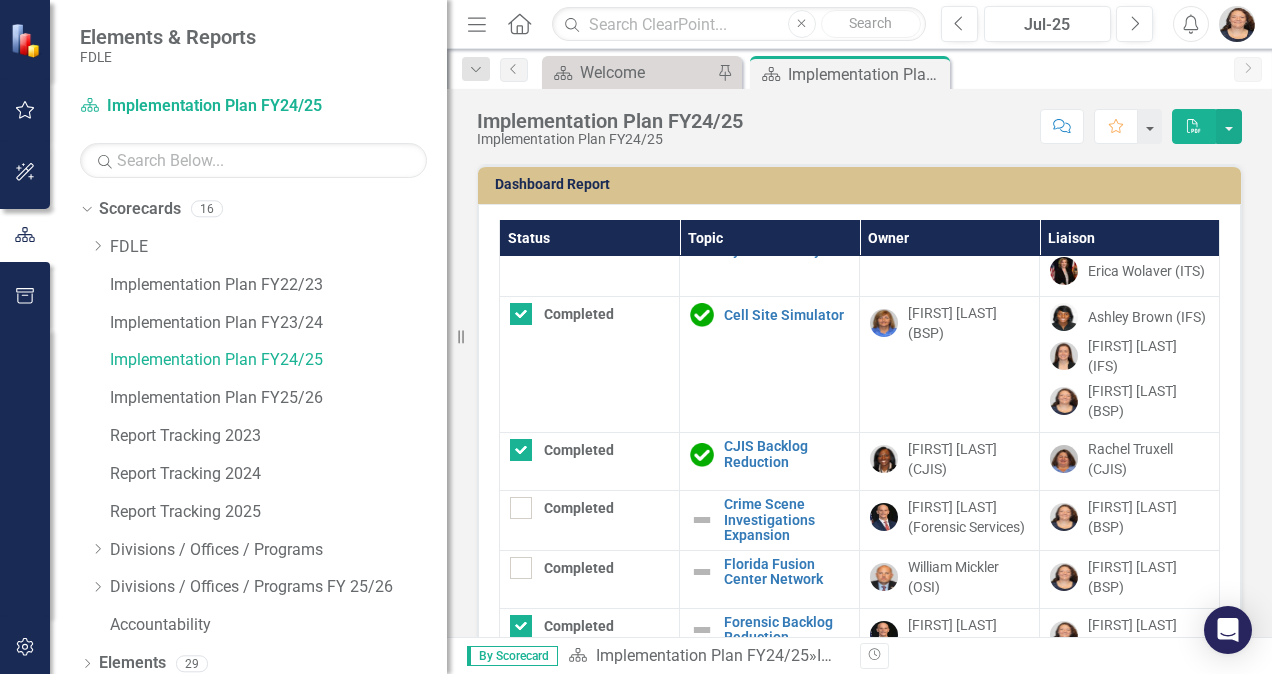 scroll, scrollTop: 1248, scrollLeft: 0, axis: vertical 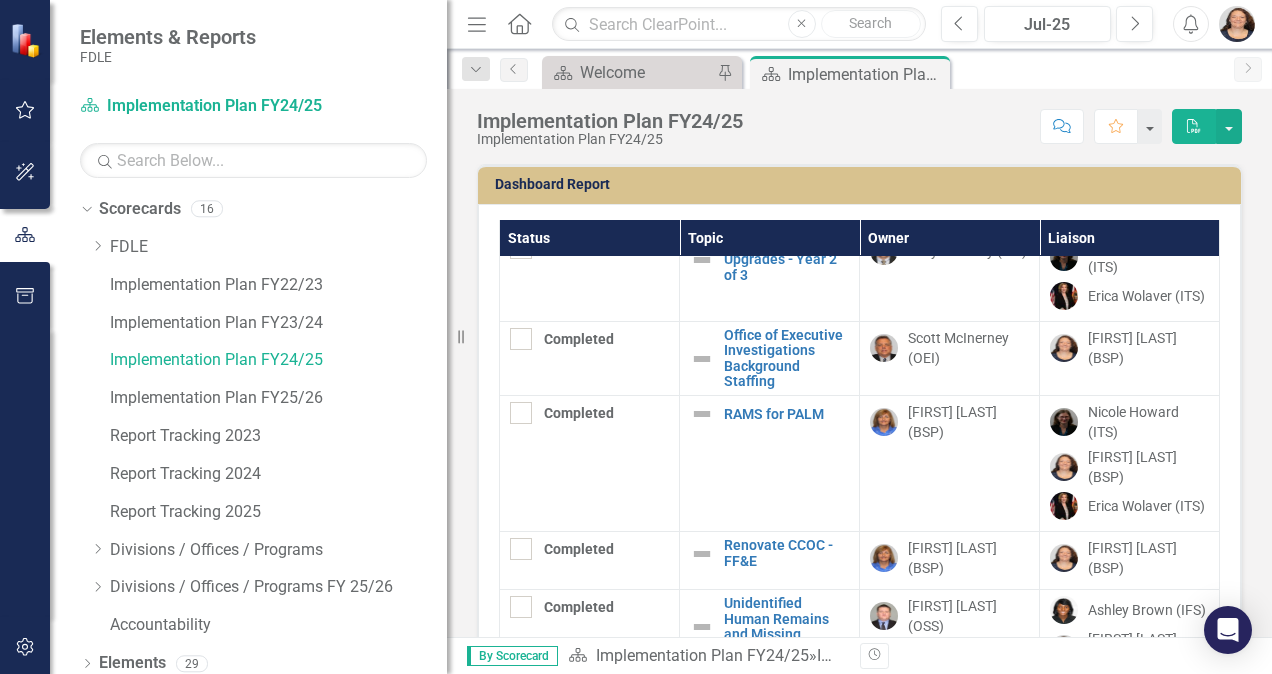 click on "Improved Fentanyl Identification and Trend Monitoring" at bounding box center (786, -71) 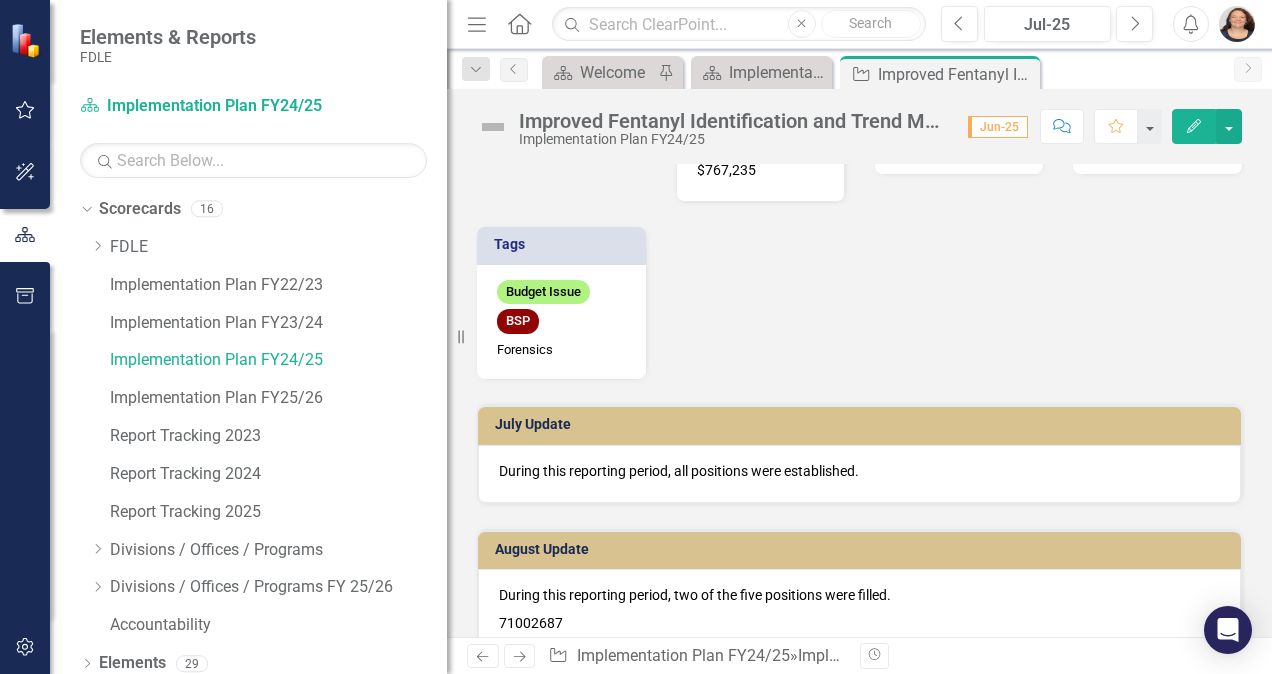 scroll, scrollTop: 354, scrollLeft: 0, axis: vertical 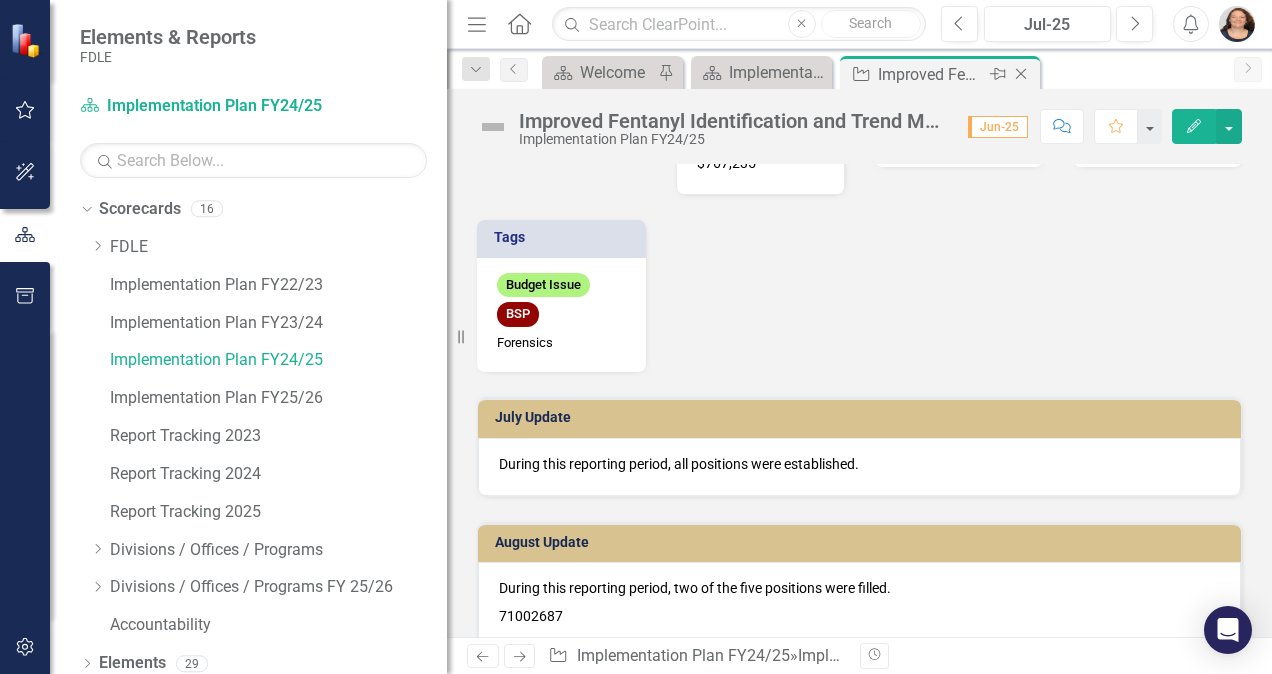 click on "Close" 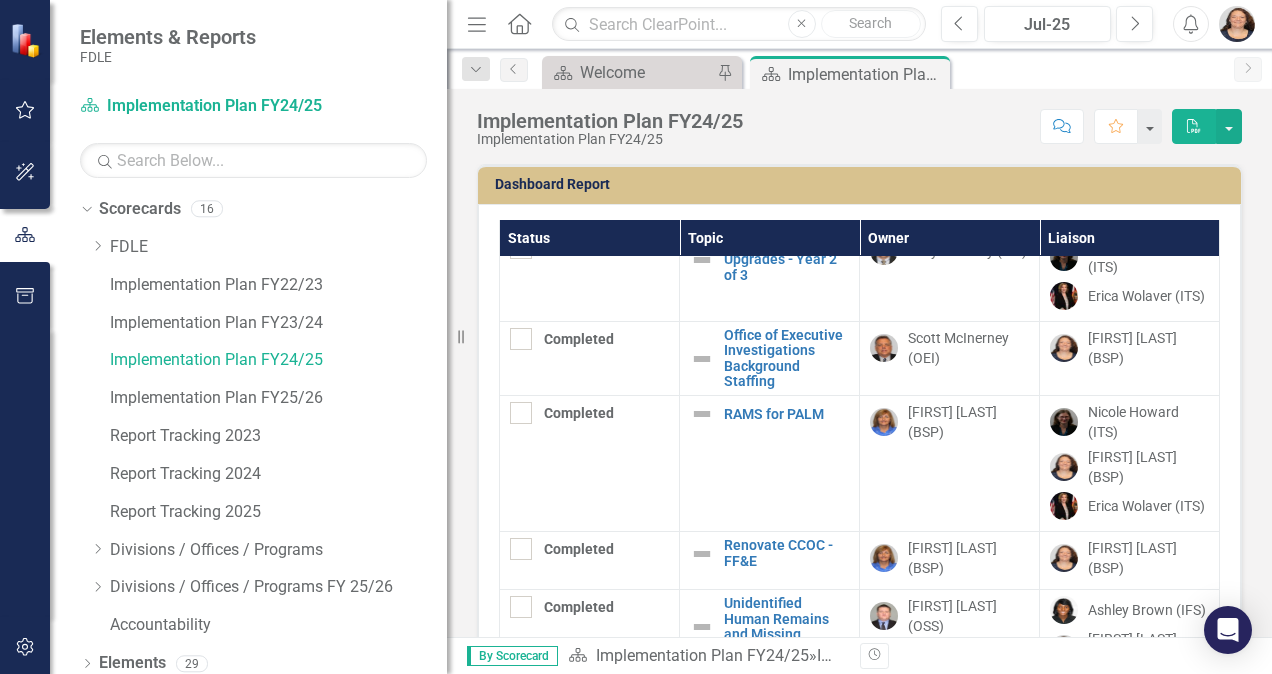 scroll, scrollTop: 2384, scrollLeft: 0, axis: vertical 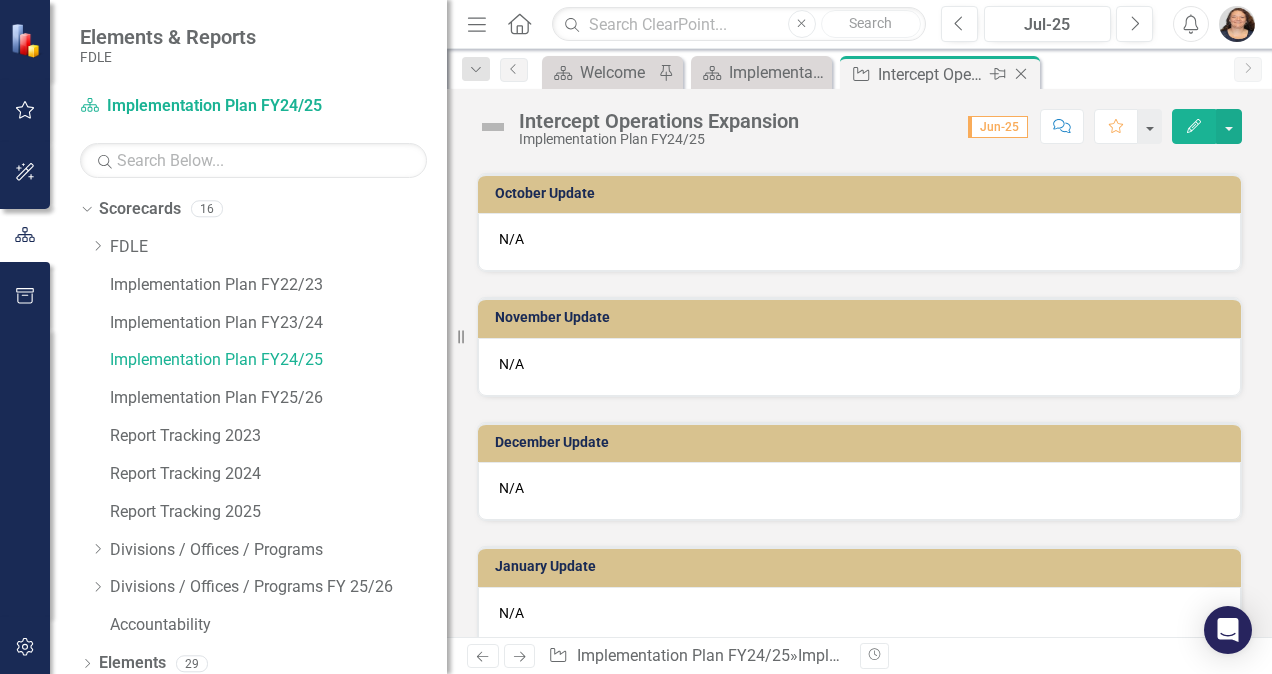 click on "Close" 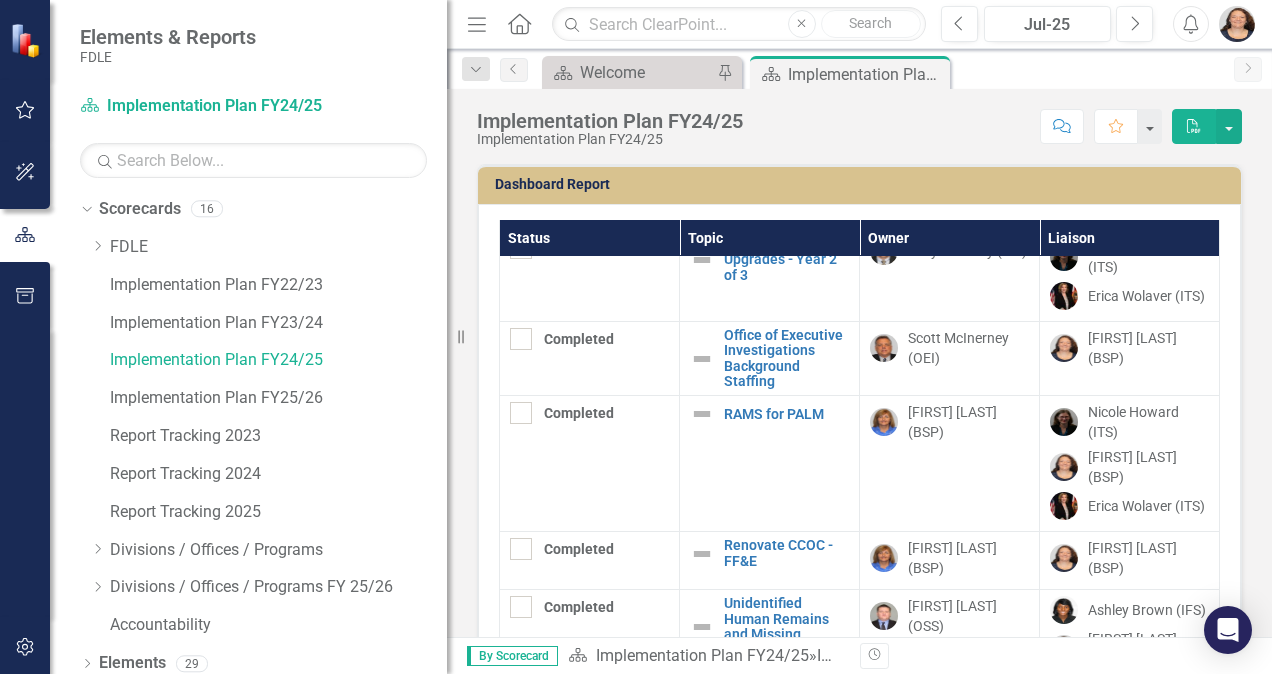scroll, scrollTop: 2548, scrollLeft: 0, axis: vertical 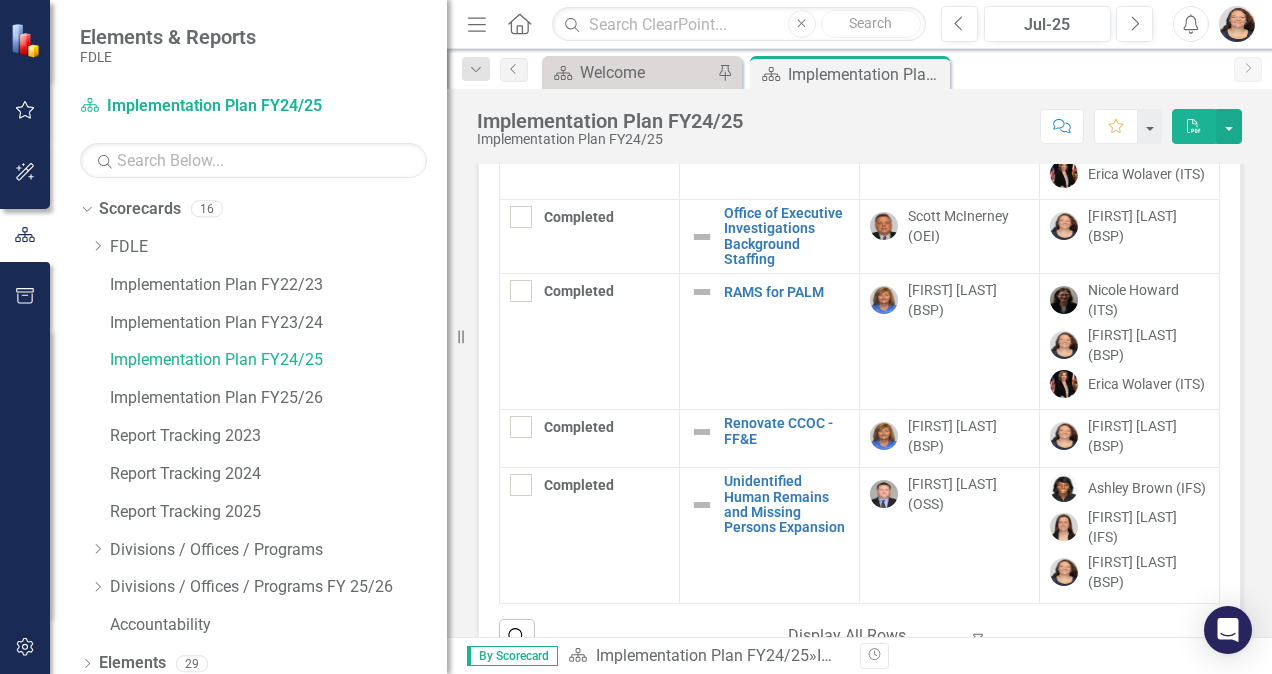 click on "Law Enforcement Crime Abatement Technology Enhancements" at bounding box center (786, 10) 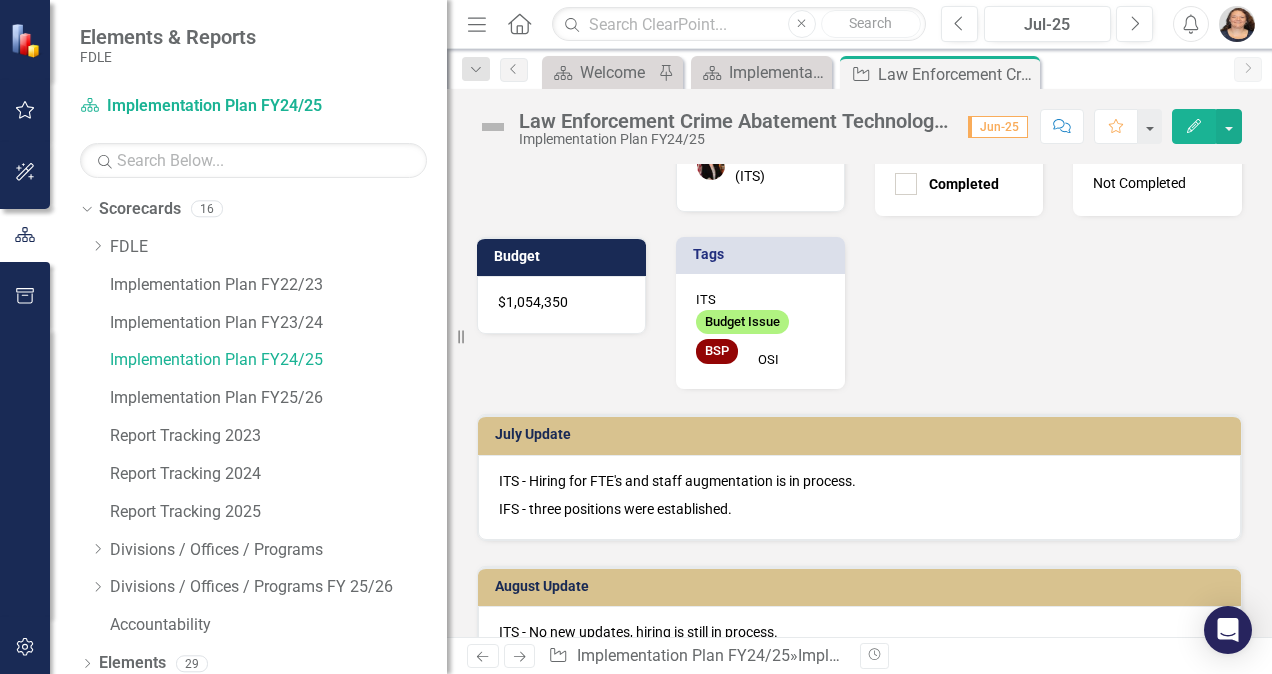 scroll, scrollTop: 0, scrollLeft: 0, axis: both 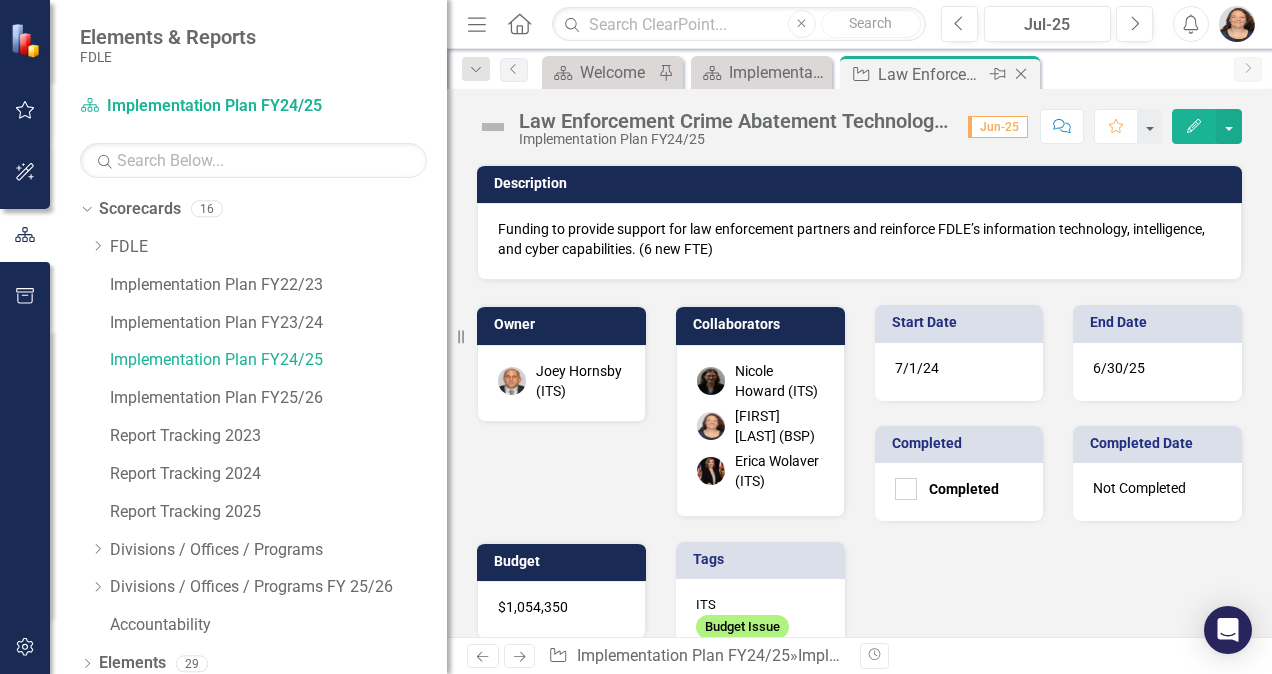 click on "Close" 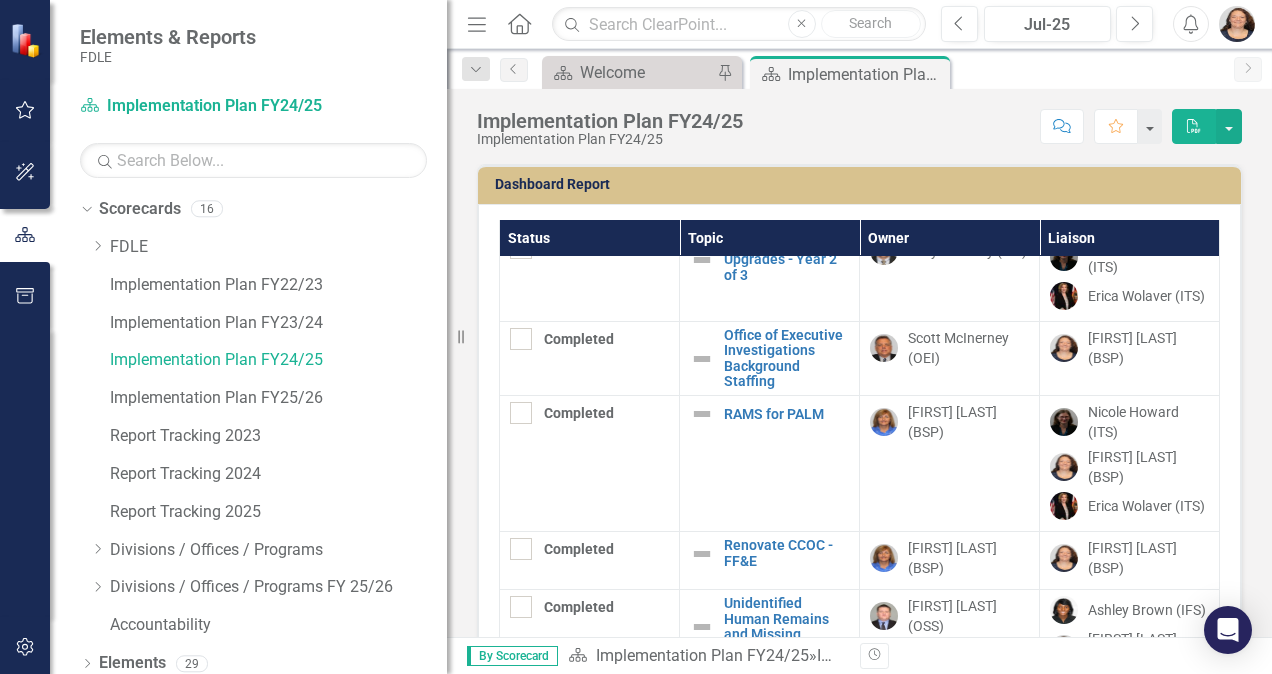 scroll, scrollTop: 2753, scrollLeft: 0, axis: vertical 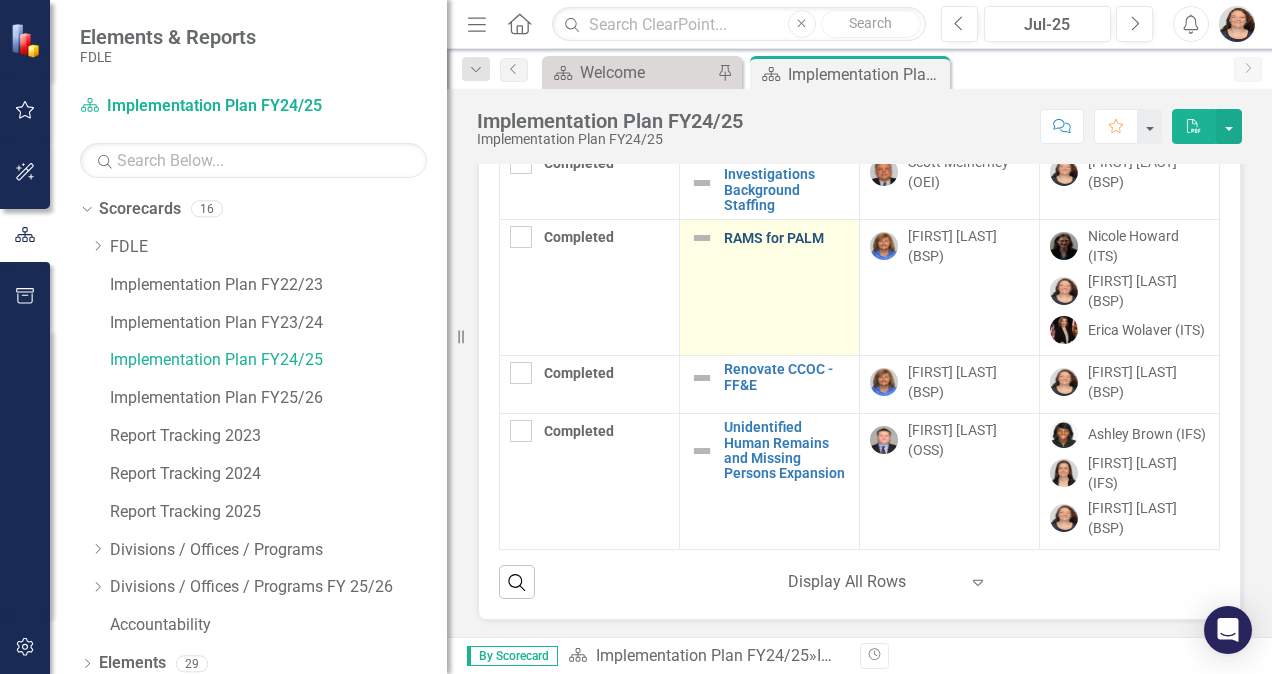 click on "RAMS for PALM" at bounding box center (786, 238) 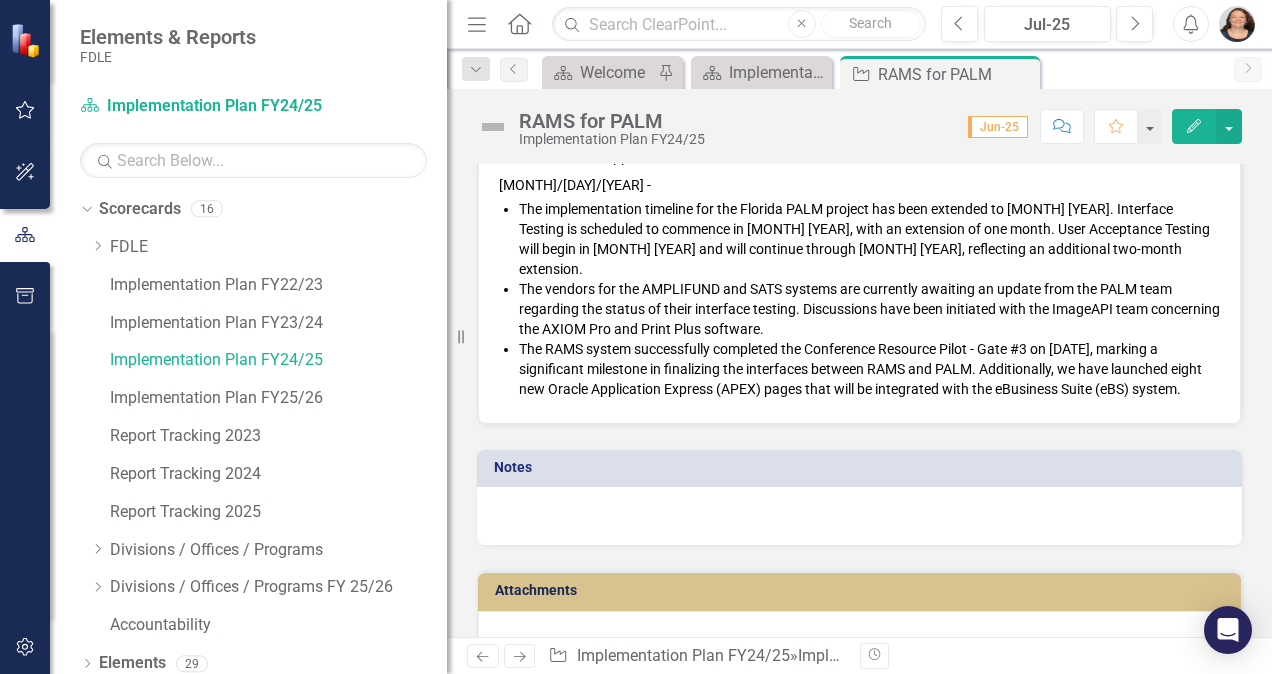 scroll, scrollTop: 3384, scrollLeft: 0, axis: vertical 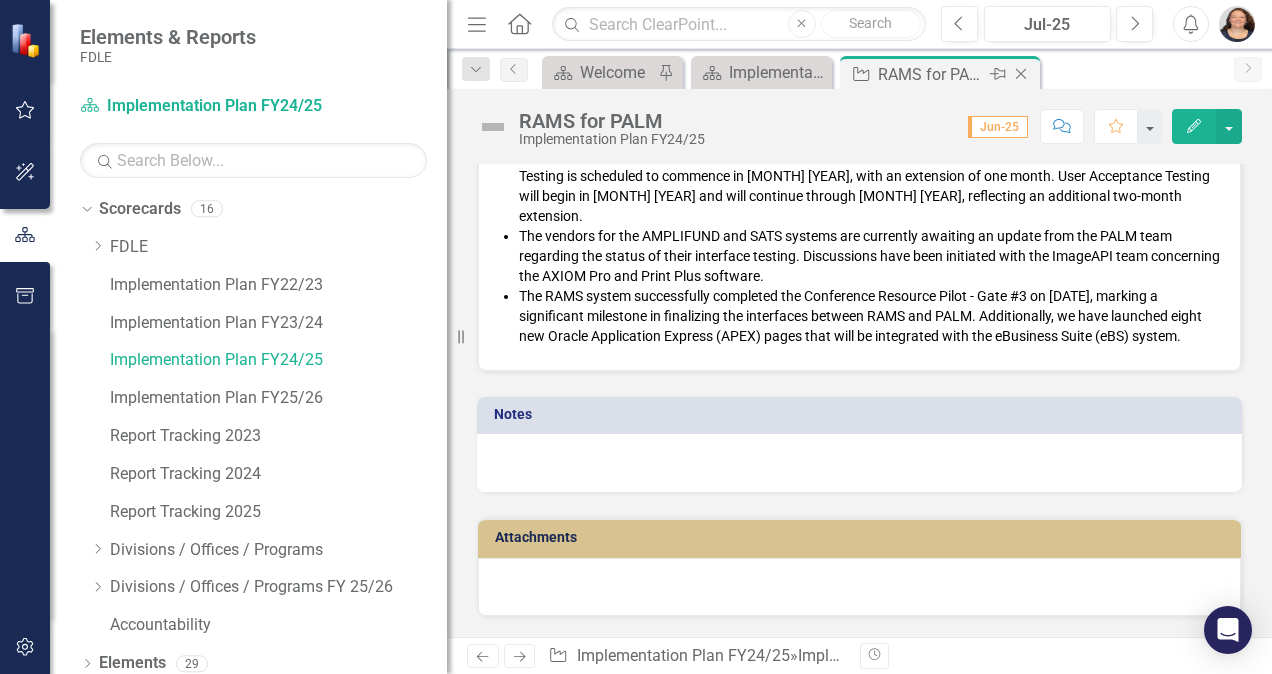 click 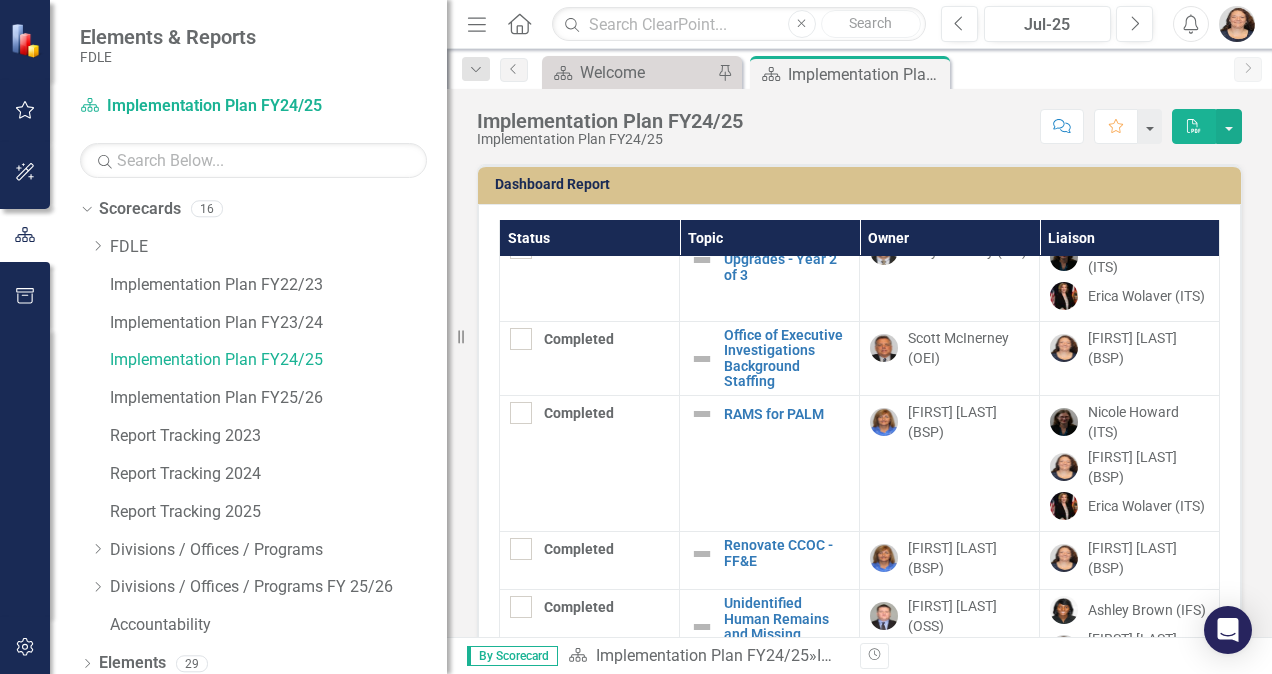 scroll, scrollTop: 2758, scrollLeft: 0, axis: vertical 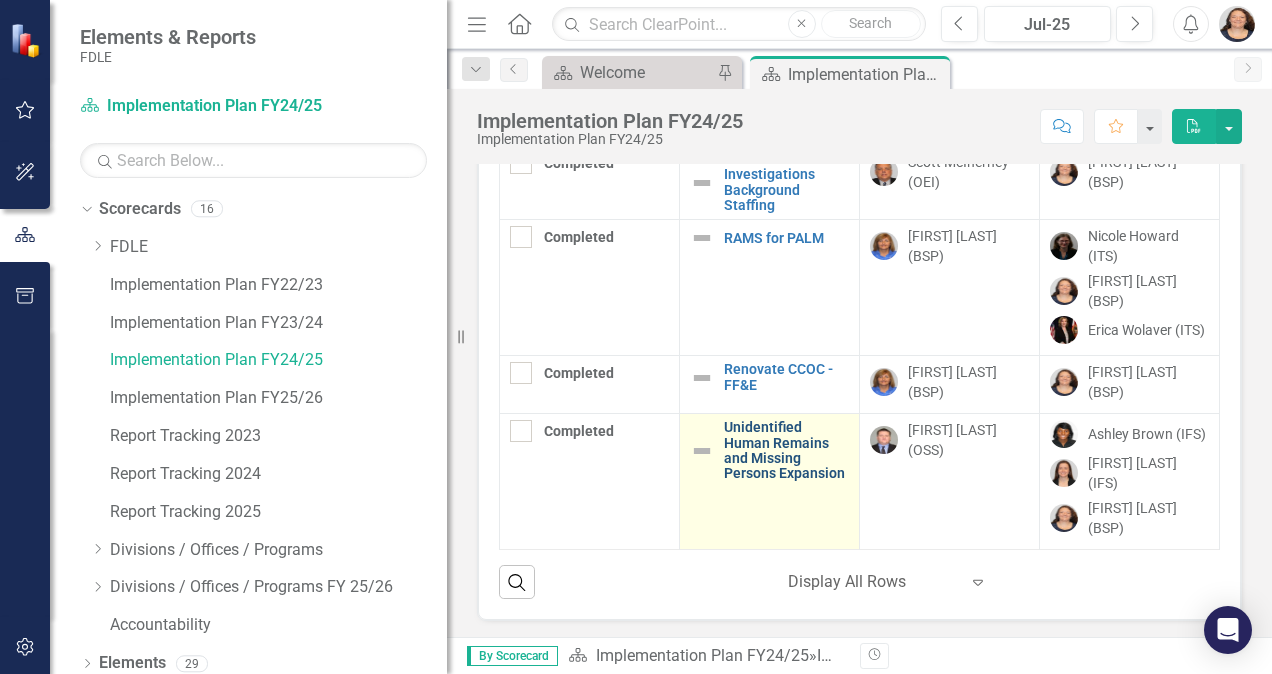 click on "Unidentified Human Remains and Missing Persons Expansion" at bounding box center [786, 451] 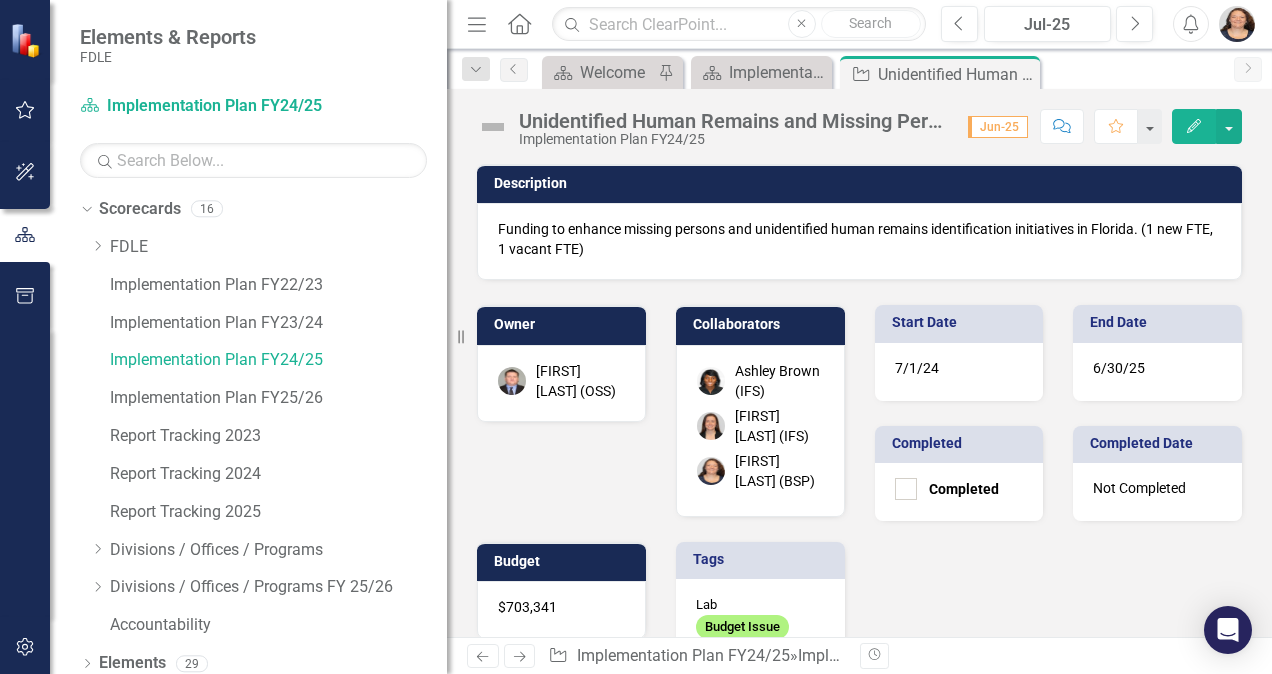 scroll, scrollTop: 409, scrollLeft: 0, axis: vertical 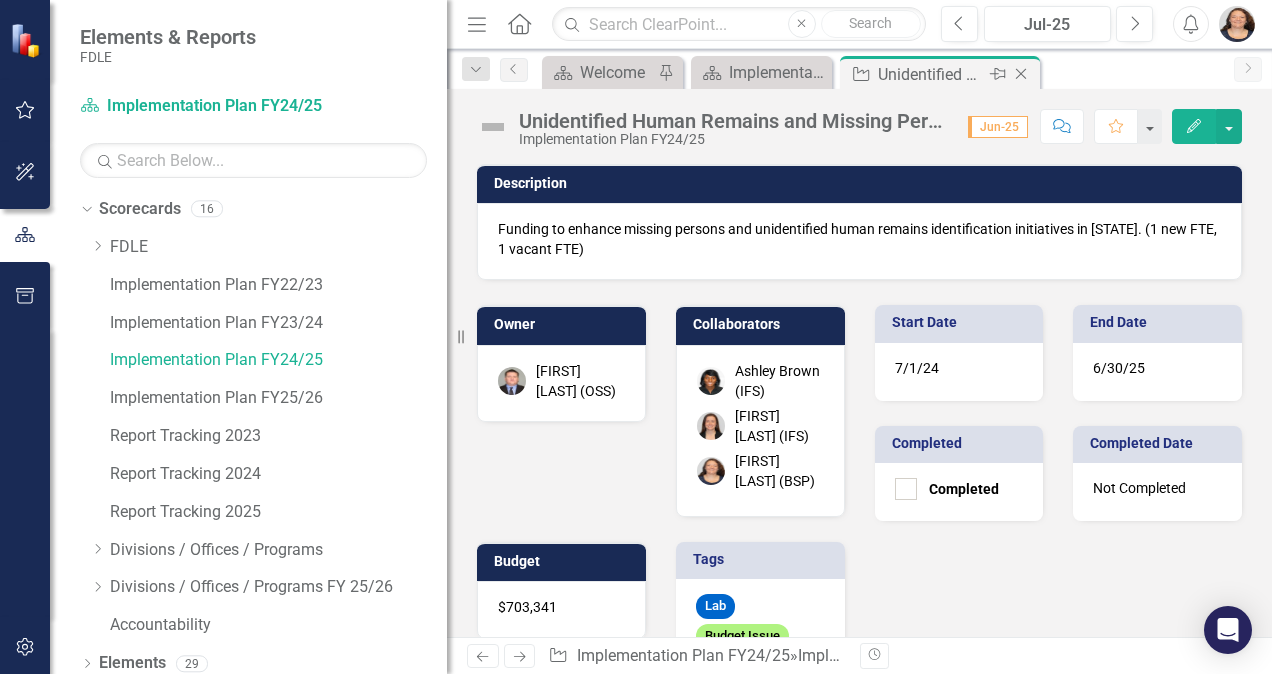 click on "Close" 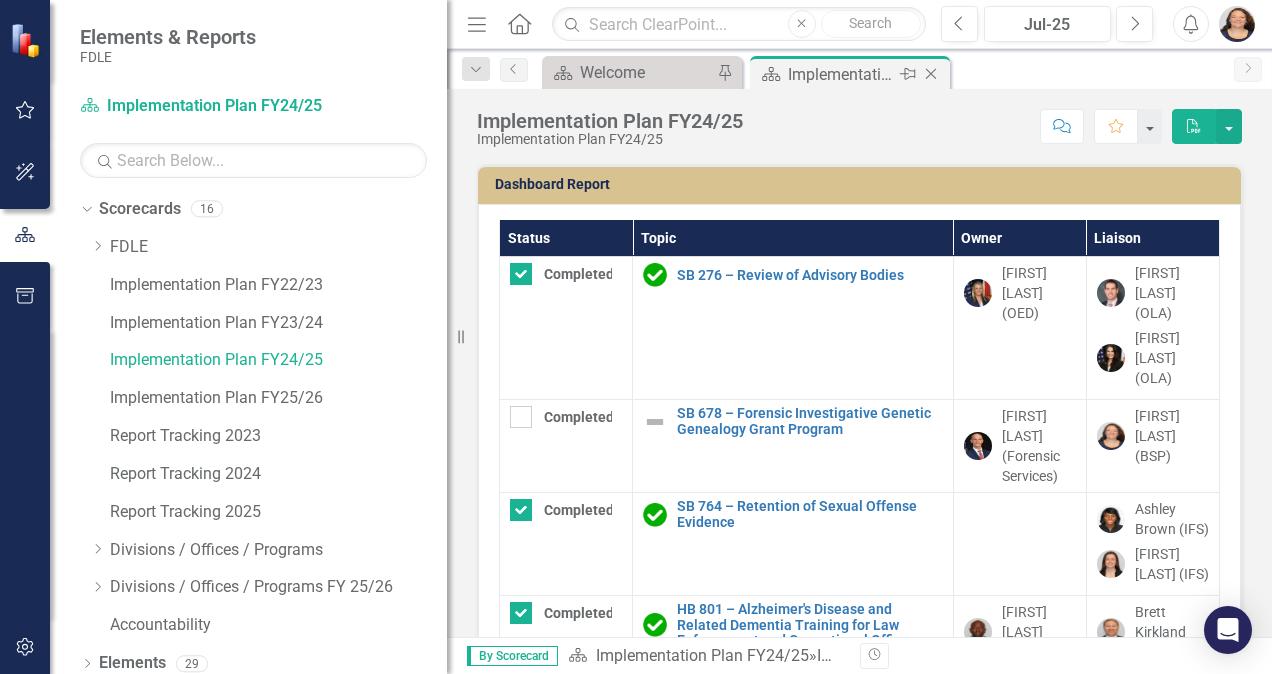 click 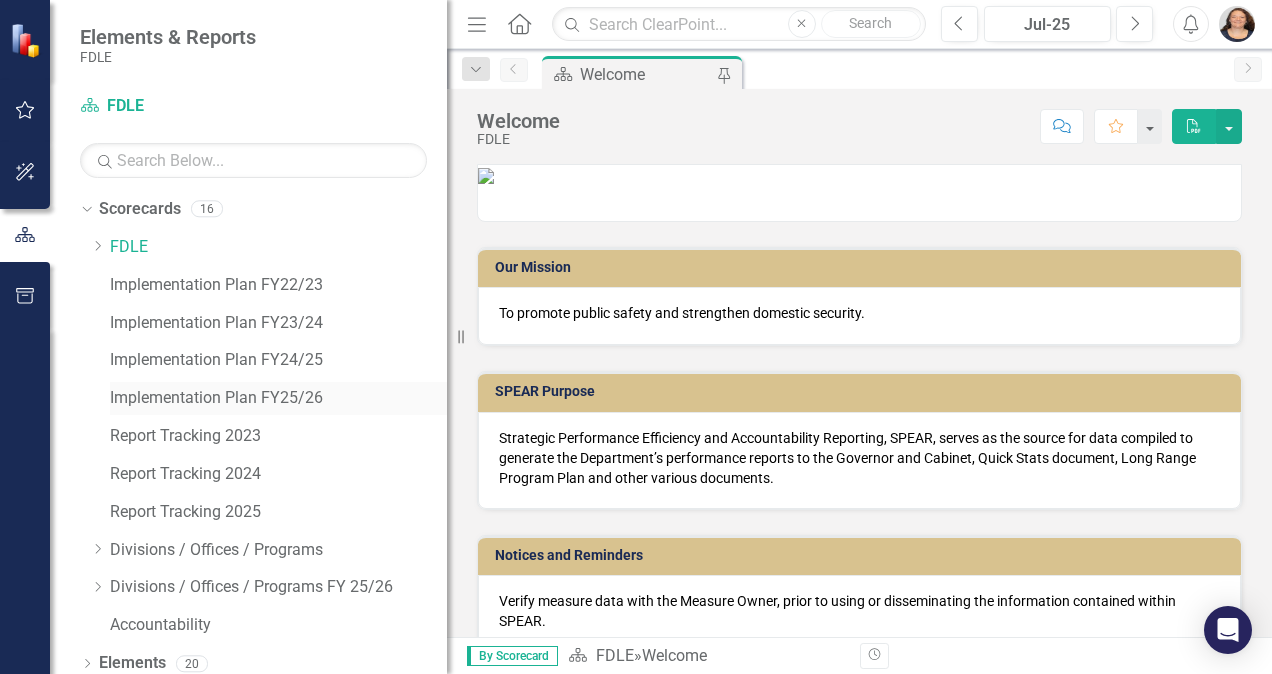click on "Implementation Plan FY25/26" at bounding box center [278, 398] 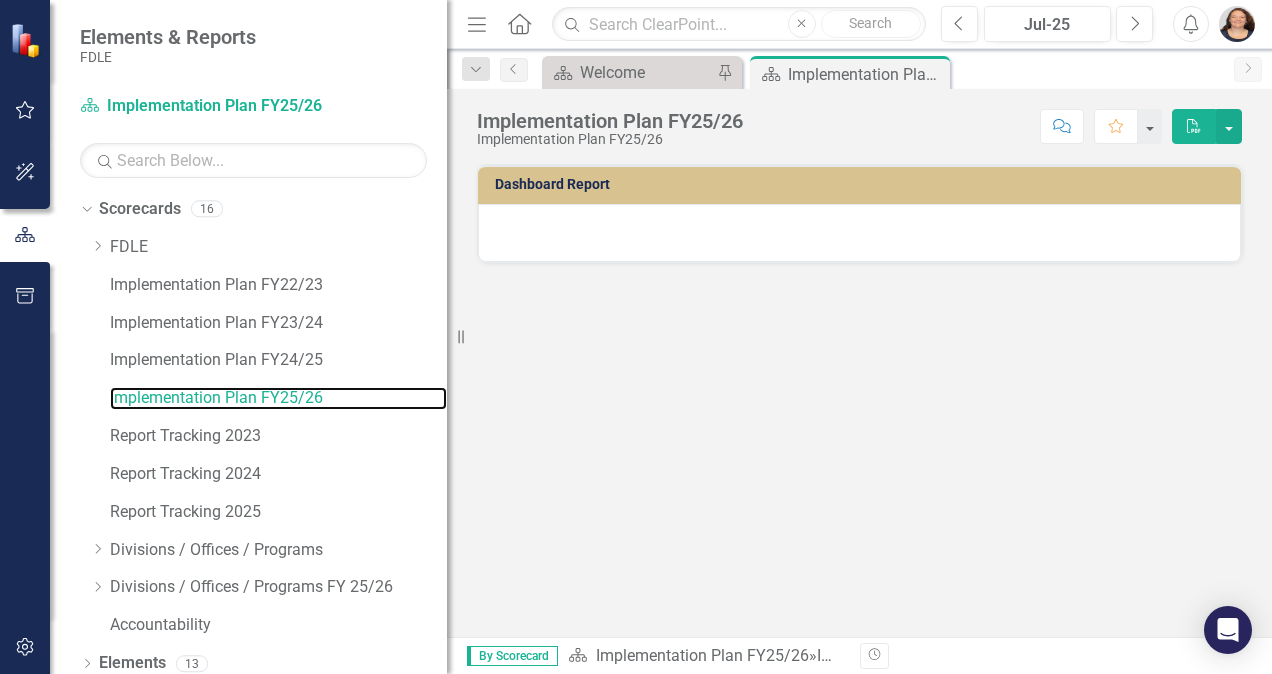 scroll, scrollTop: 0, scrollLeft: 0, axis: both 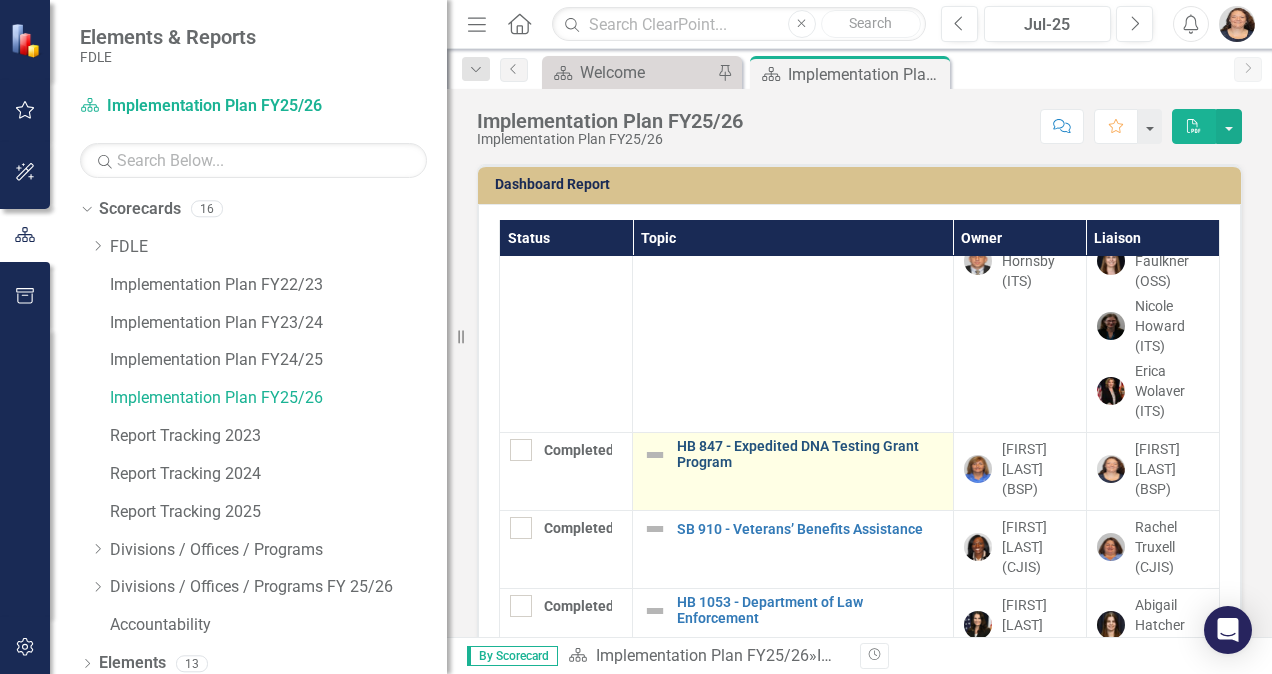 click on "HB 847 - Expedited DNA Testing Grant Program" at bounding box center (810, 454) 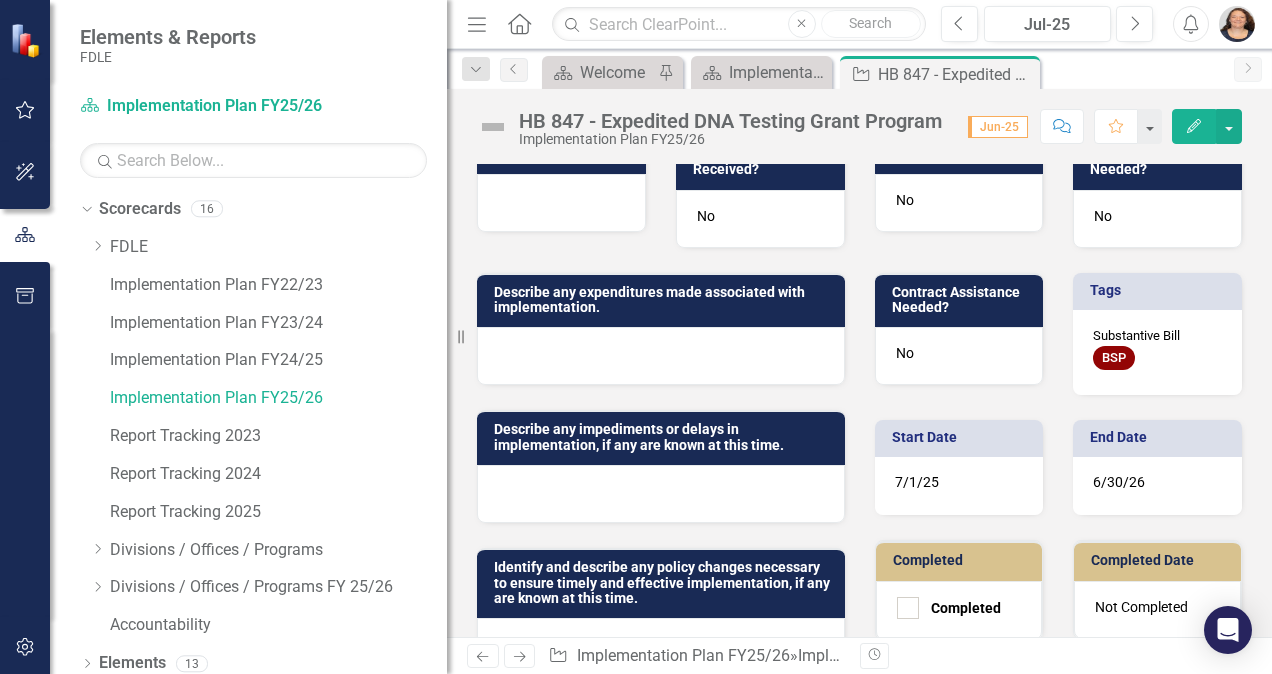 scroll, scrollTop: 0, scrollLeft: 0, axis: both 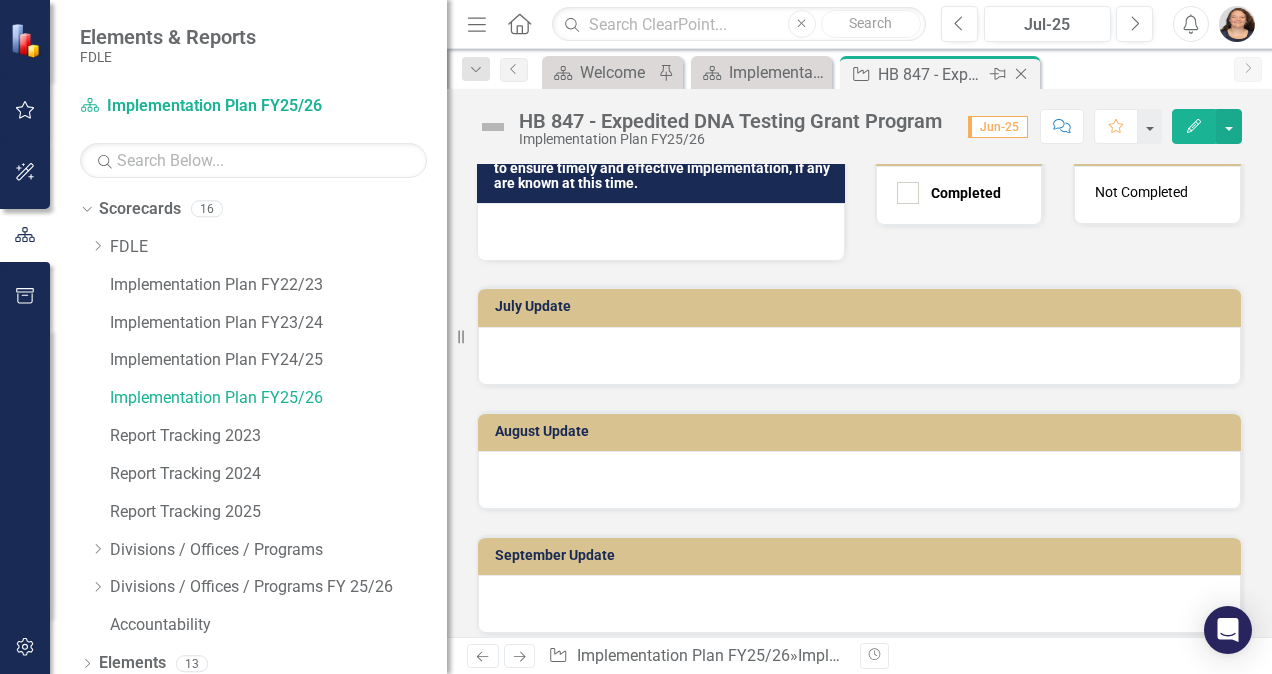 click on "Close" 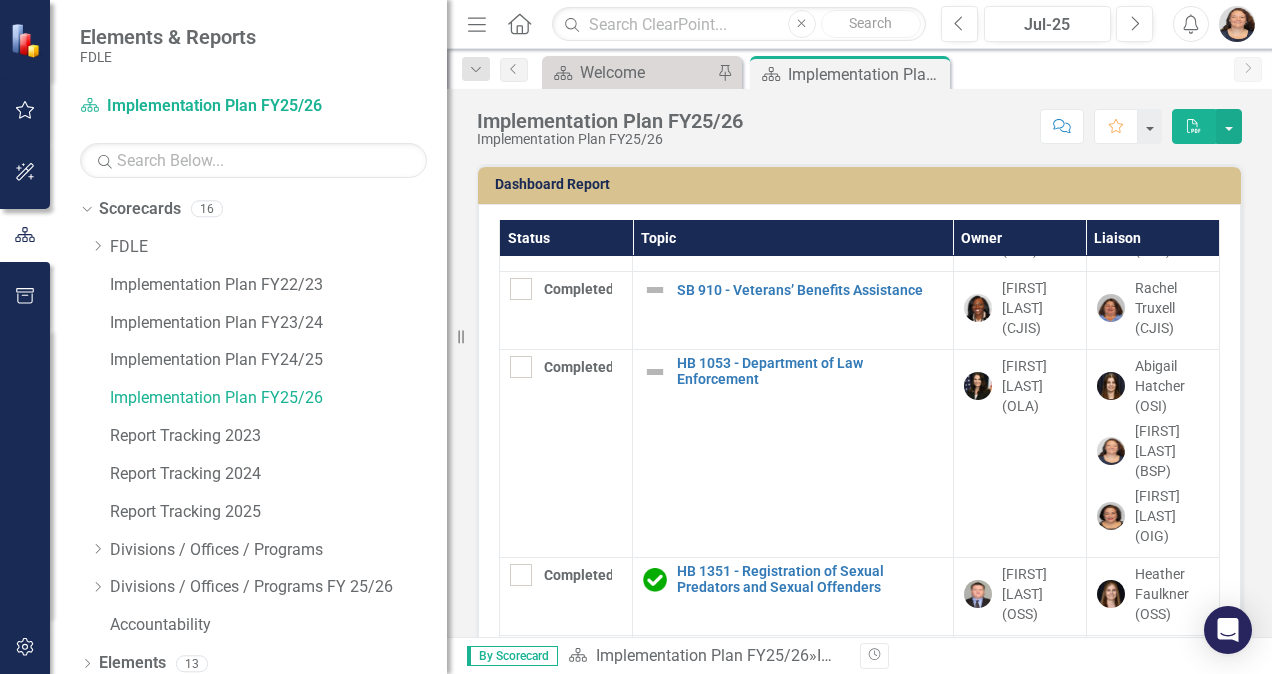 scroll, scrollTop: 652, scrollLeft: 0, axis: vertical 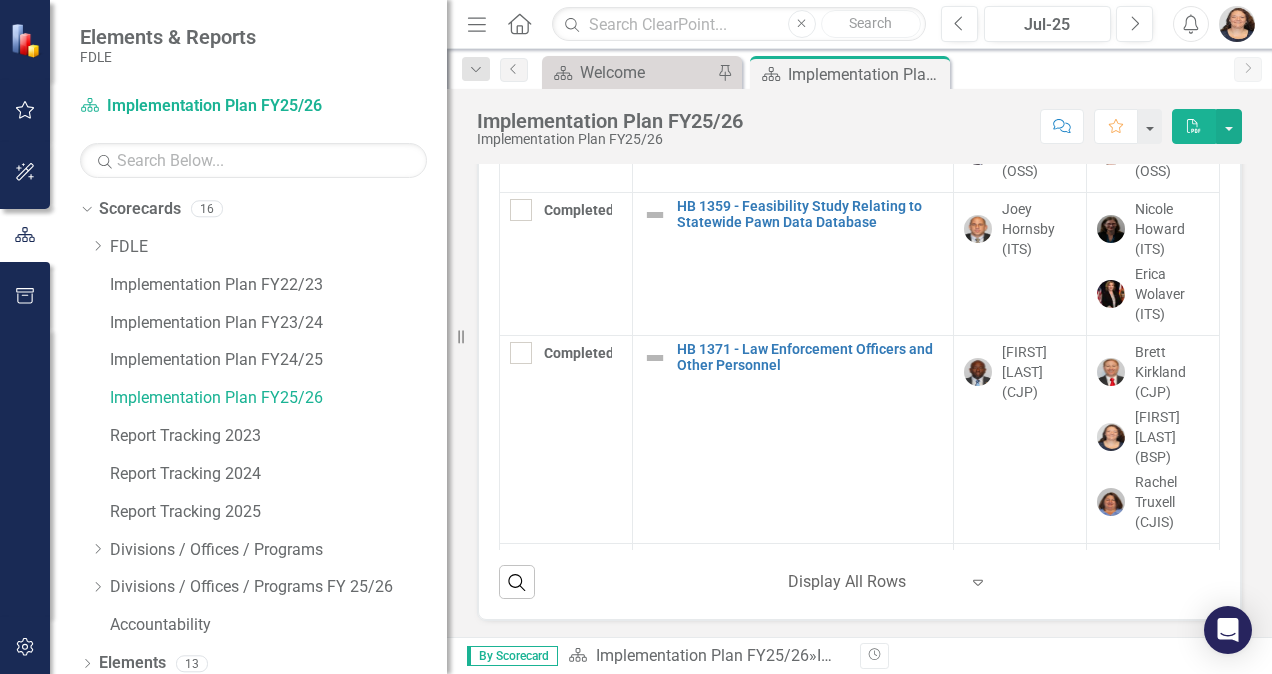 click at bounding box center [873, 582] 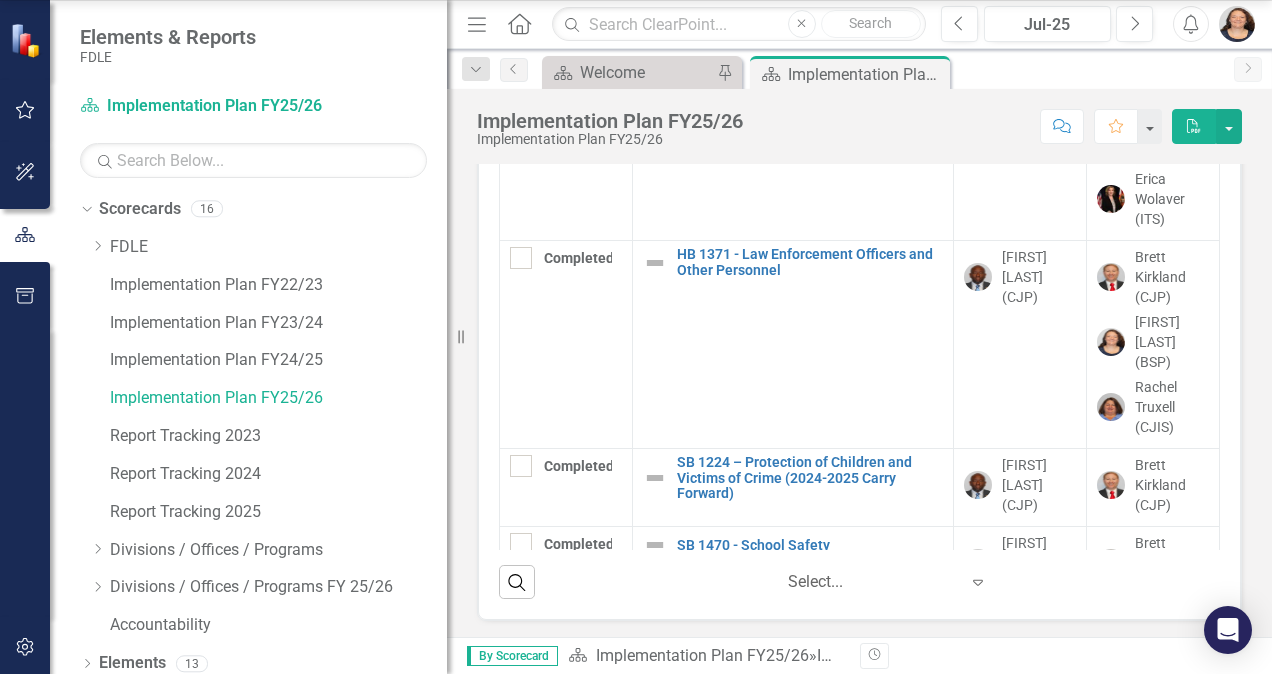scroll, scrollTop: 1018, scrollLeft: 0, axis: vertical 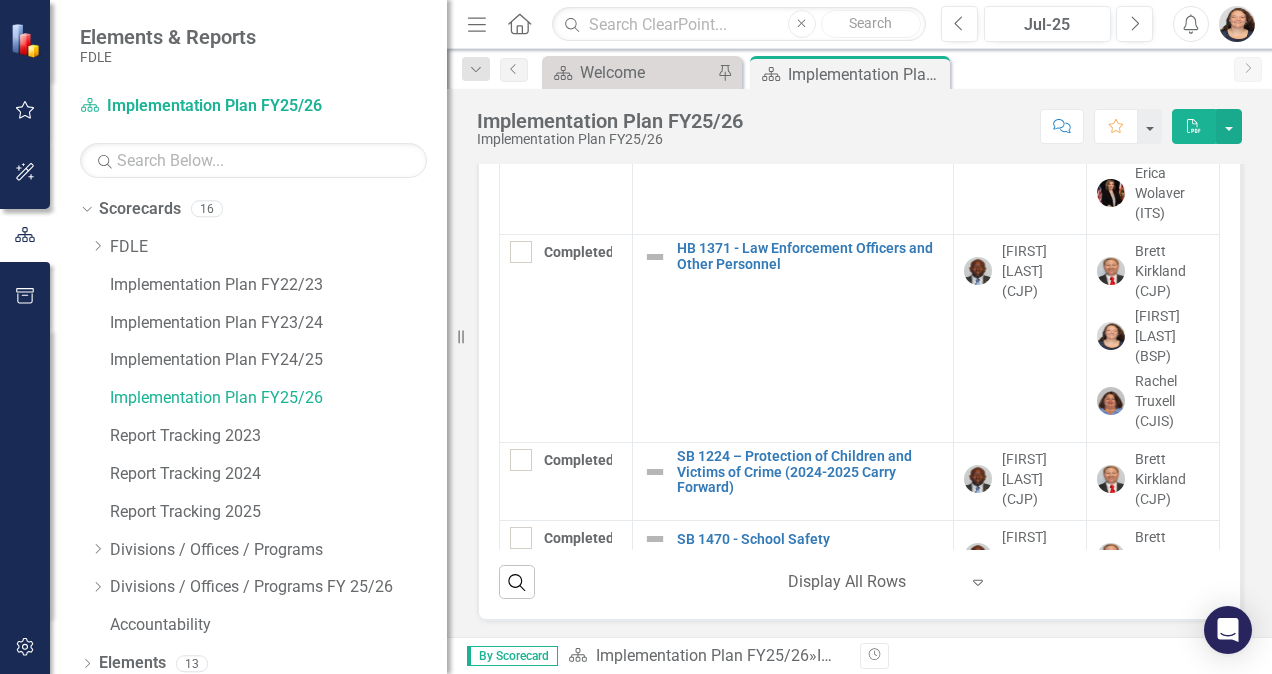 click on "Dashboard Report Status Topic Owner Liaison Completed SB 108 - Administrative Procedures Edit Edit Implementation Topic Link Open Element Kate Holmes (OGC) Jeff Dambly (OGC) Completed SB 180 - Emergencies Edit Edit Implementation Topic Link Open Element  Dennis Smith (Aviation and Emergency Preparedness) Andrew Shedlock (OSS) Completed HB 255 - Aggravated Animal Cruelty Edit Edit Implementation Topic Link Open Element Joey Hornsby (ITS)  Nicole Howard (ITS)  Rachel Truxell (CJIS) Erica Wolaver (ITS) Completed HB 711 - Spectrum Alert Edit Edit Implementation Topic Link Open Element Joey Hornsby (ITS) Heather Faulkner (OSS)  Nicole Howard (ITS) Erica Wolaver (ITS) Completed HB 847 - Expedited DNA Testing Grant Program Edit Edit Implementation Topic Link Open Element Sharon Wester (BSP) Elizabeth Martin (BSP) Completed SB 910 - Veterans’ Benefits Assistance Edit Edit Implementation Topic Link Open Element  Lucy Saunders (CJIS)  Rachel Truxell (CJIS) Completed HB 1053 - Department of Law Enforcement Edit Link 1" at bounding box center [859, 302] 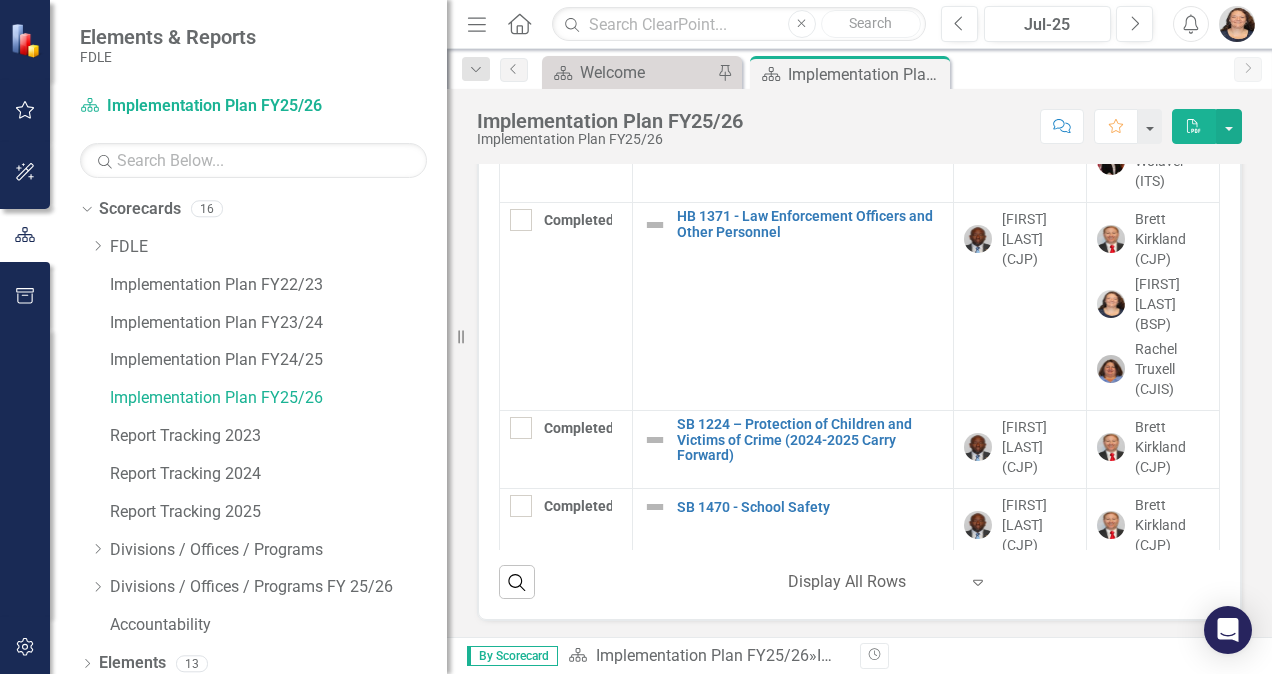 scroll, scrollTop: 995, scrollLeft: 0, axis: vertical 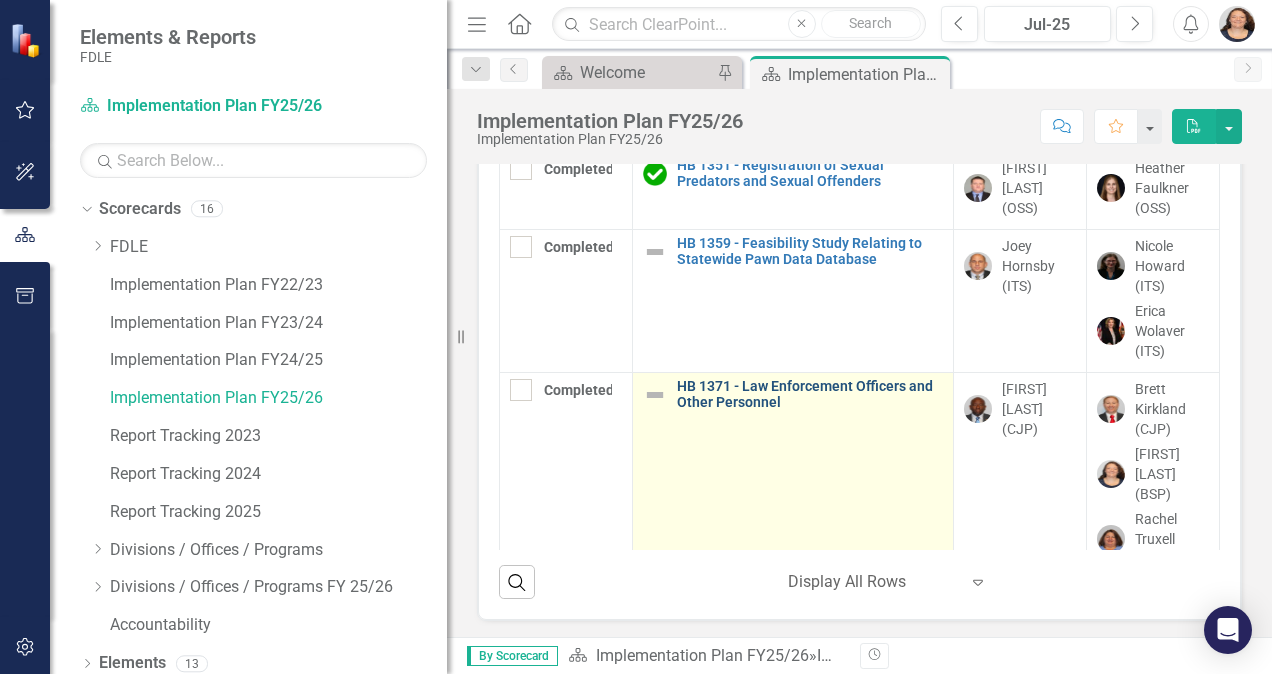 click on "HB 1371 - Law Enforcement Officers and Other Personnel" at bounding box center [810, 394] 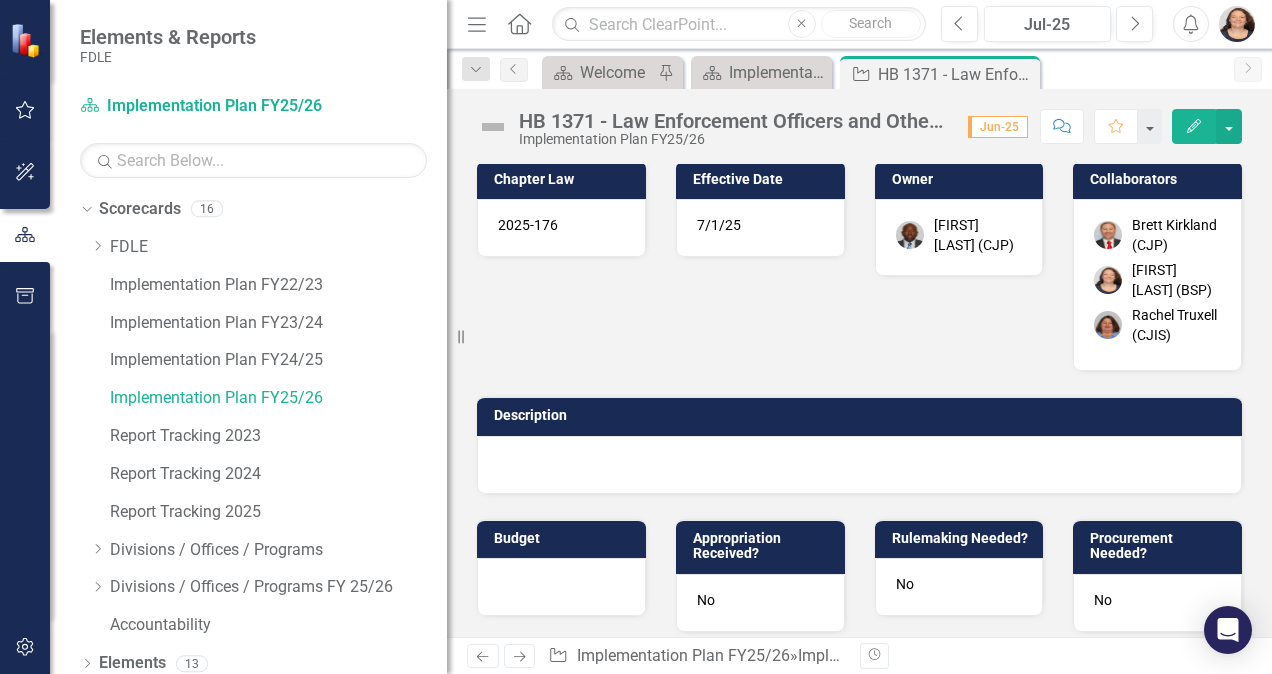 scroll, scrollTop: 0, scrollLeft: 0, axis: both 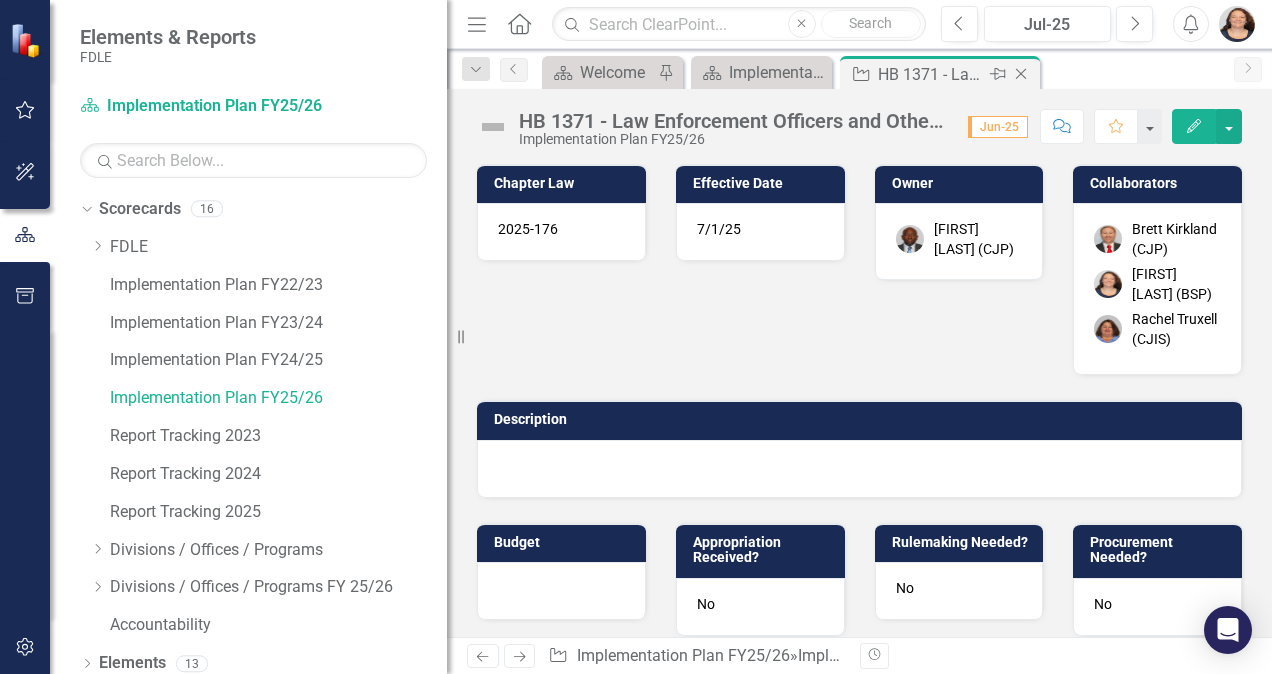 click on "Close" 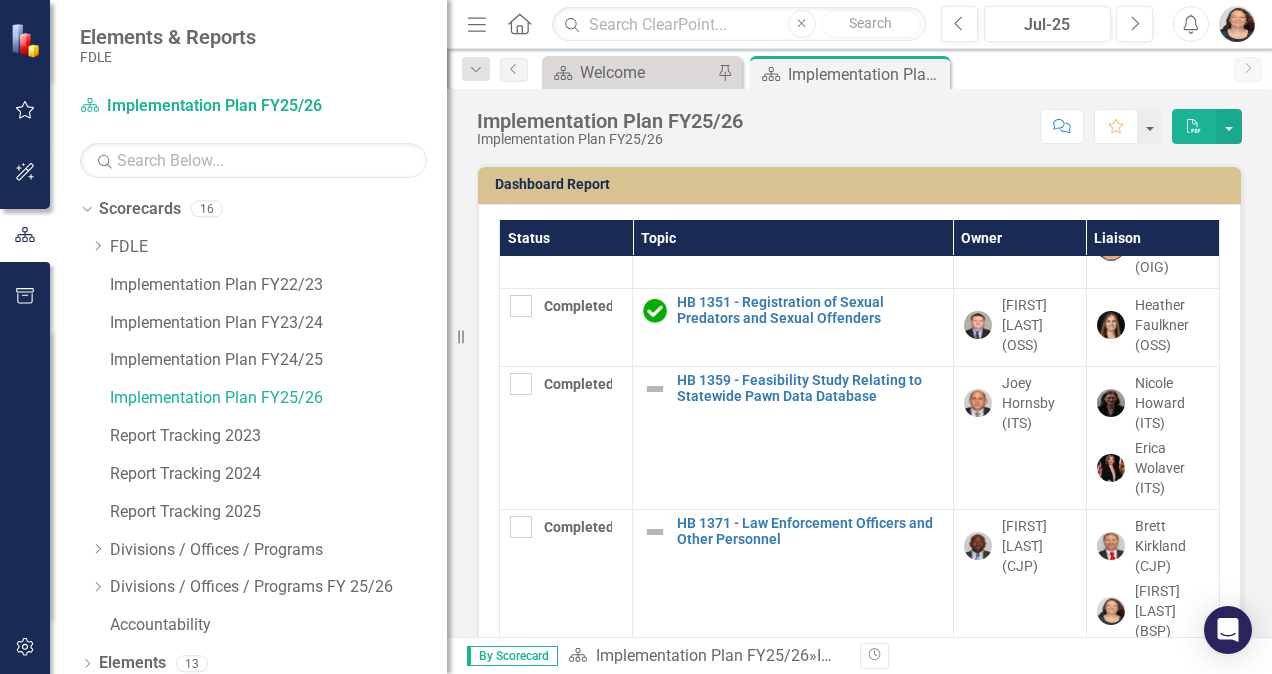 scroll, scrollTop: 922, scrollLeft: 0, axis: vertical 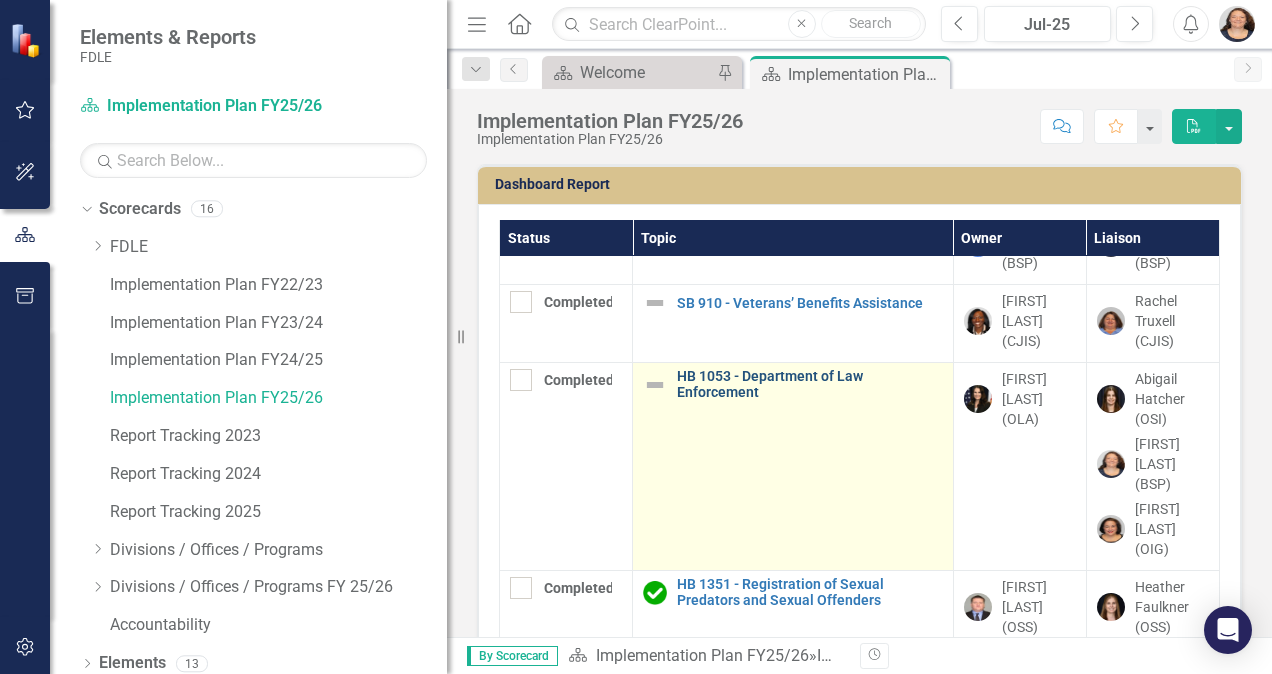click on "HB 1053 - Department of Law Enforcement" at bounding box center (810, 384) 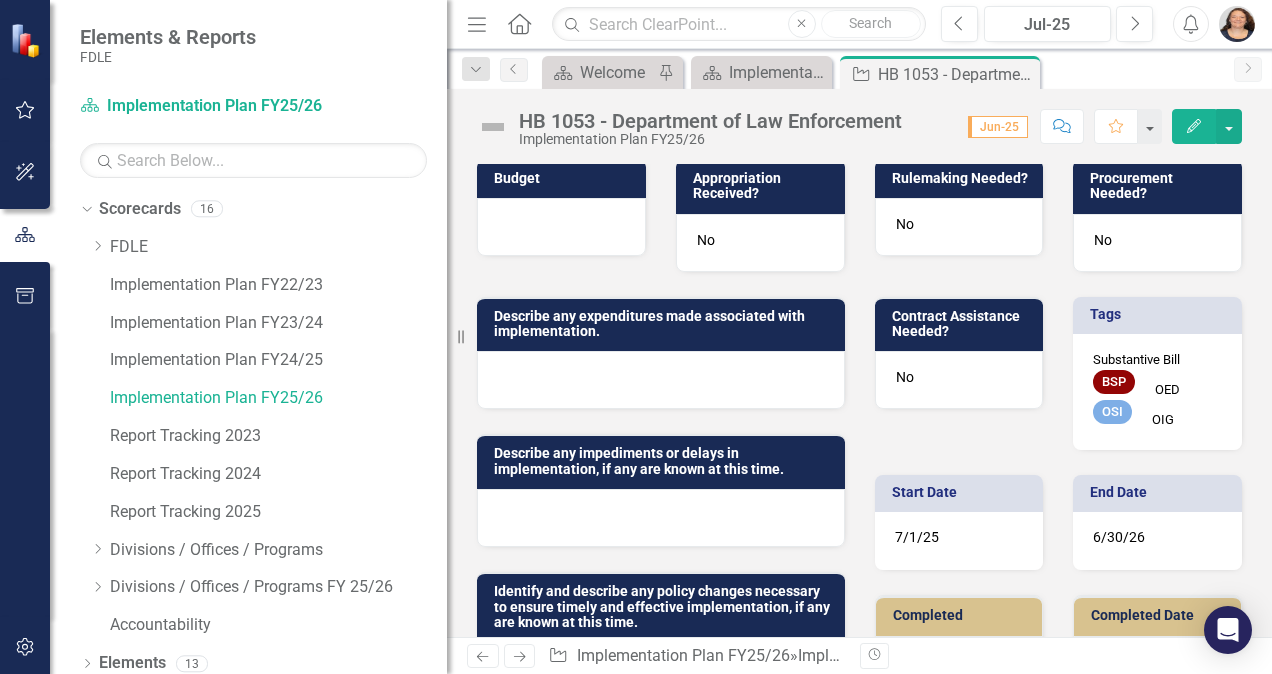 scroll, scrollTop: 0, scrollLeft: 0, axis: both 